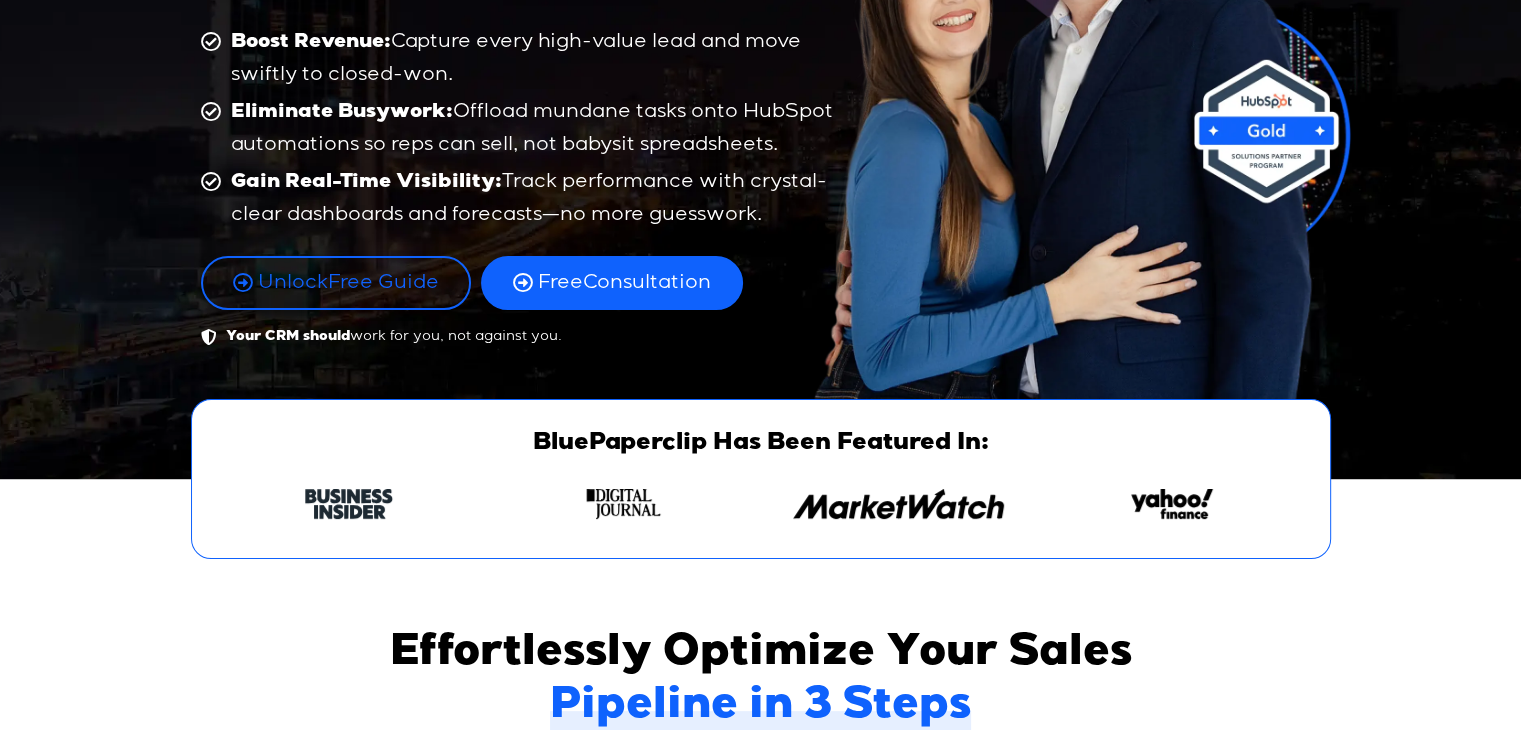 scroll, scrollTop: 400, scrollLeft: 0, axis: vertical 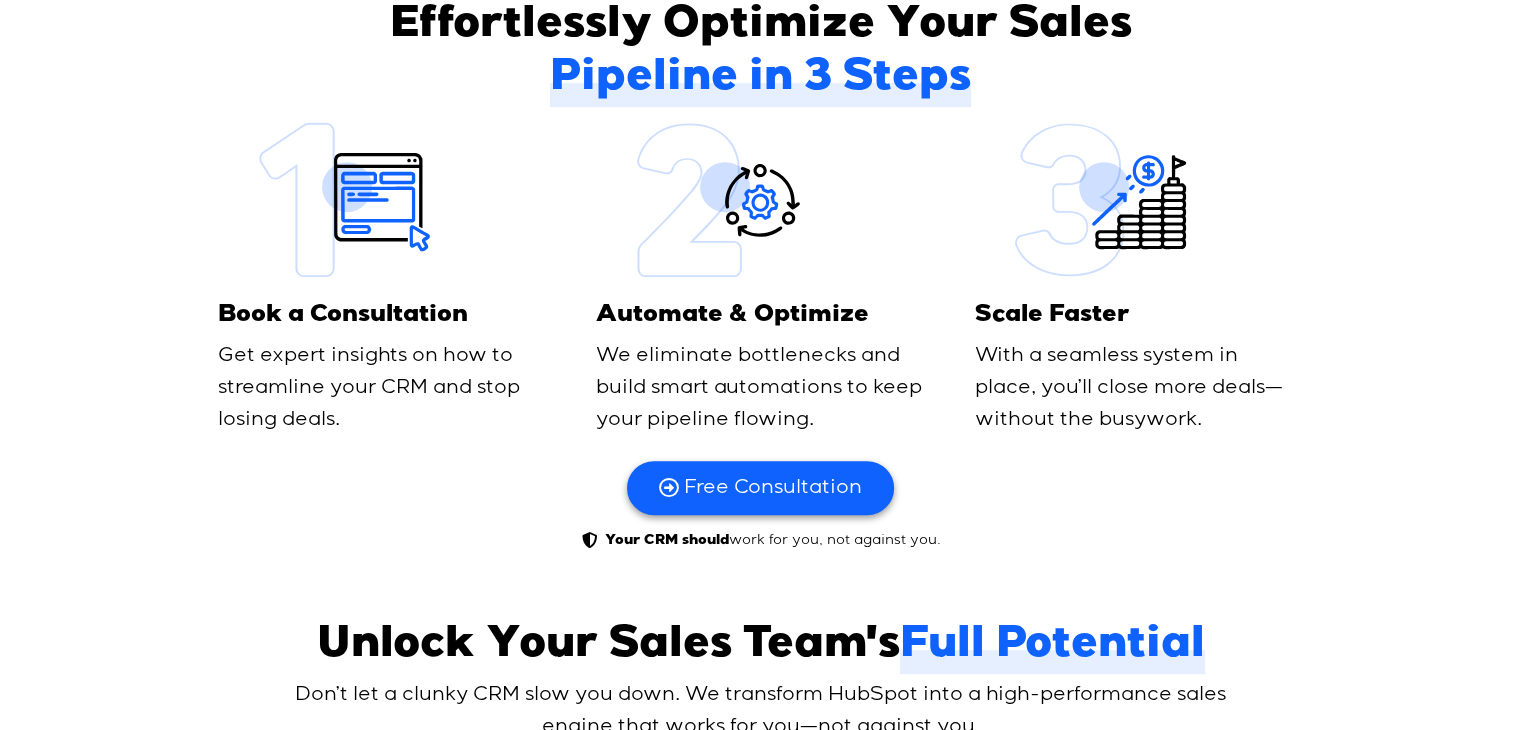 drag, startPoint x: 758, startPoint y: 227, endPoint x: 849, endPoint y: 158, distance: 114.20158 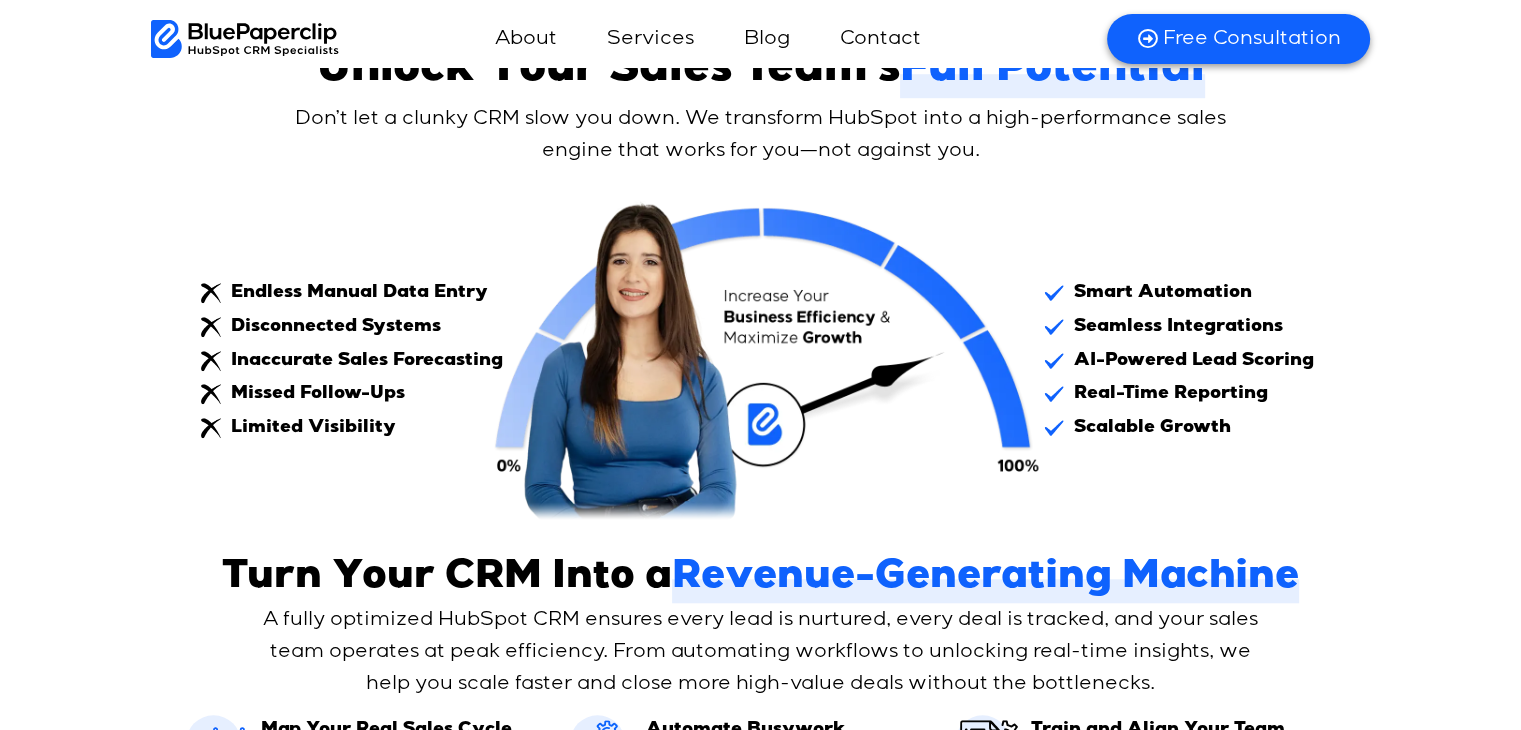 scroll, scrollTop: 1500, scrollLeft: 0, axis: vertical 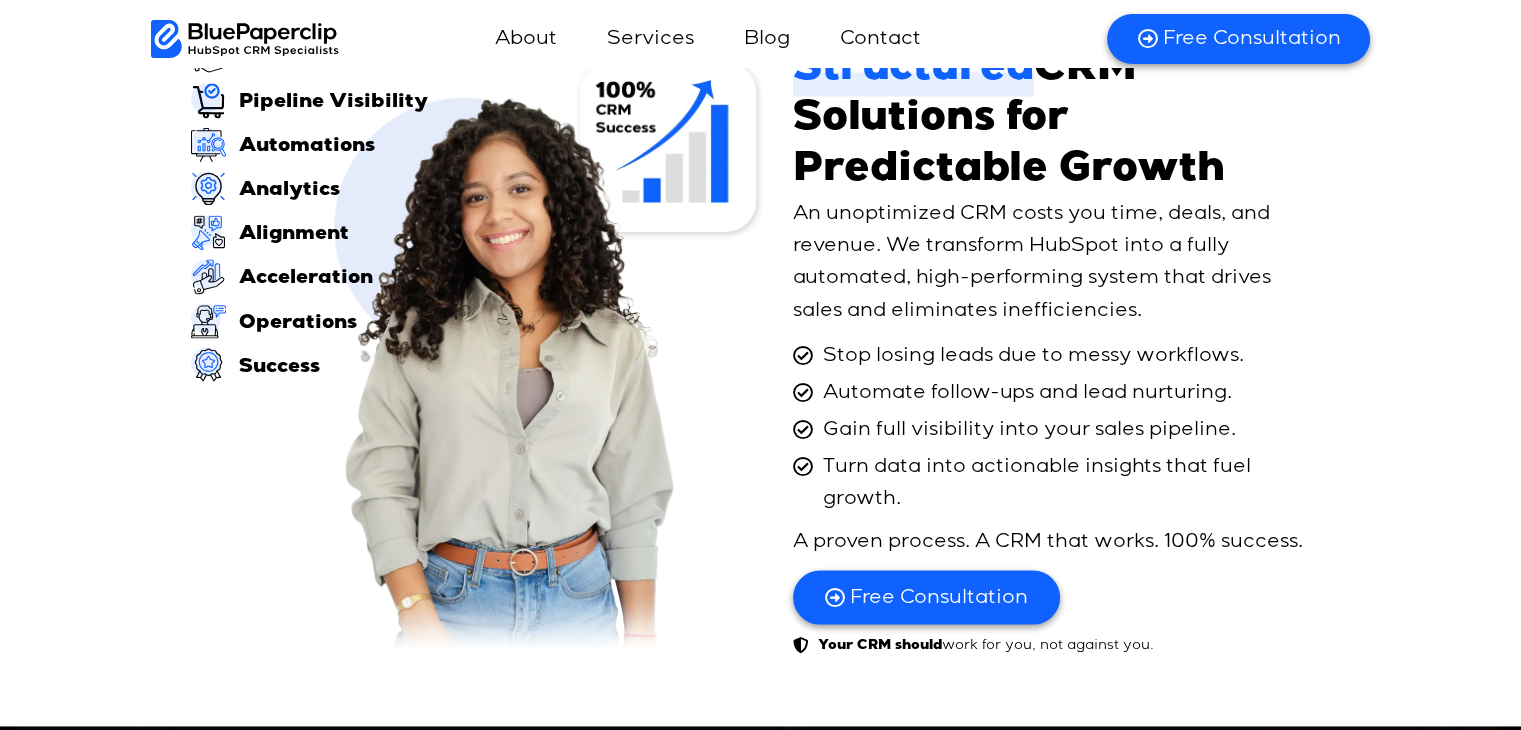 click on "Analytics" at bounding box center [287, 191] 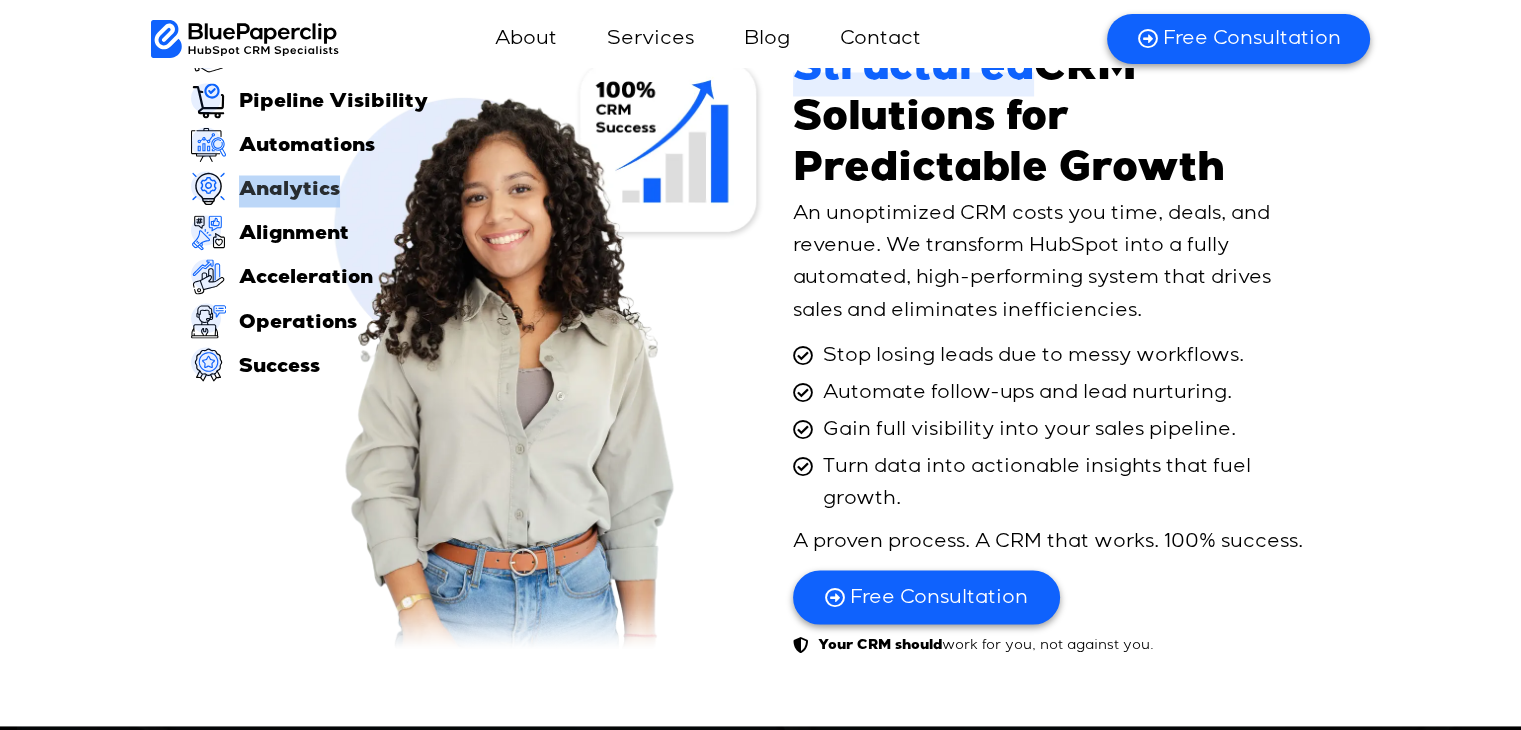 click on "Analytics" at bounding box center (287, 191) 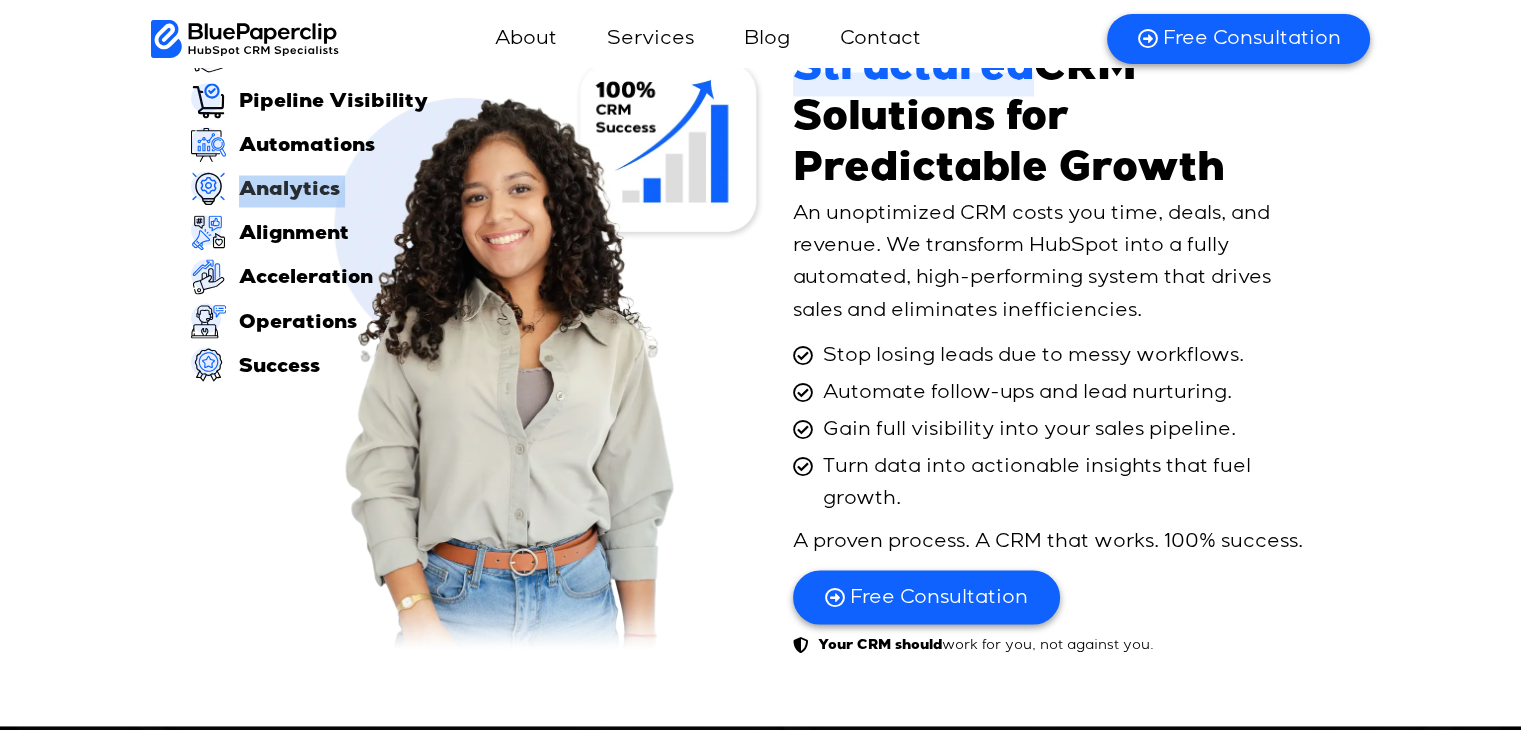 click on "Analytics" at bounding box center [287, 191] 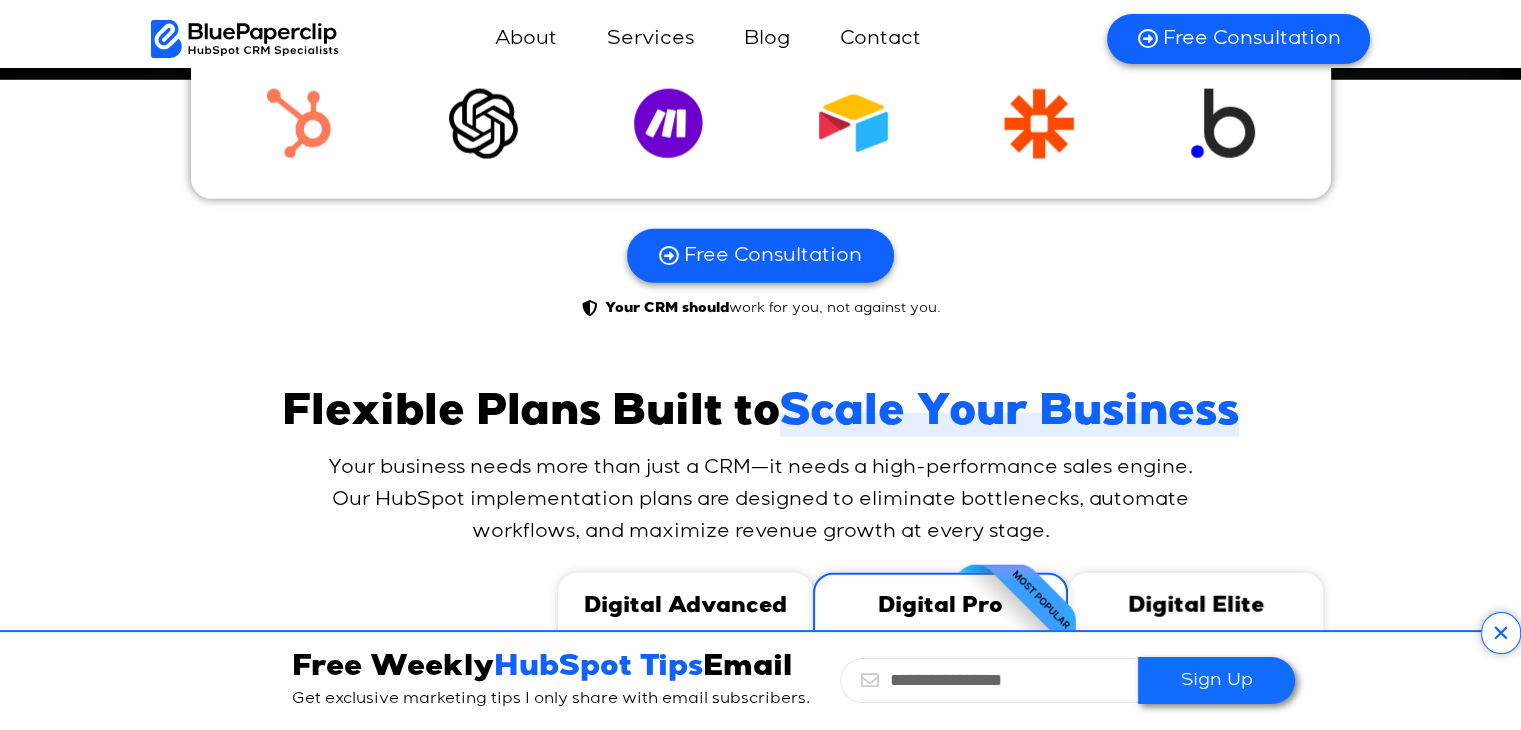 scroll, scrollTop: 4800, scrollLeft: 0, axis: vertical 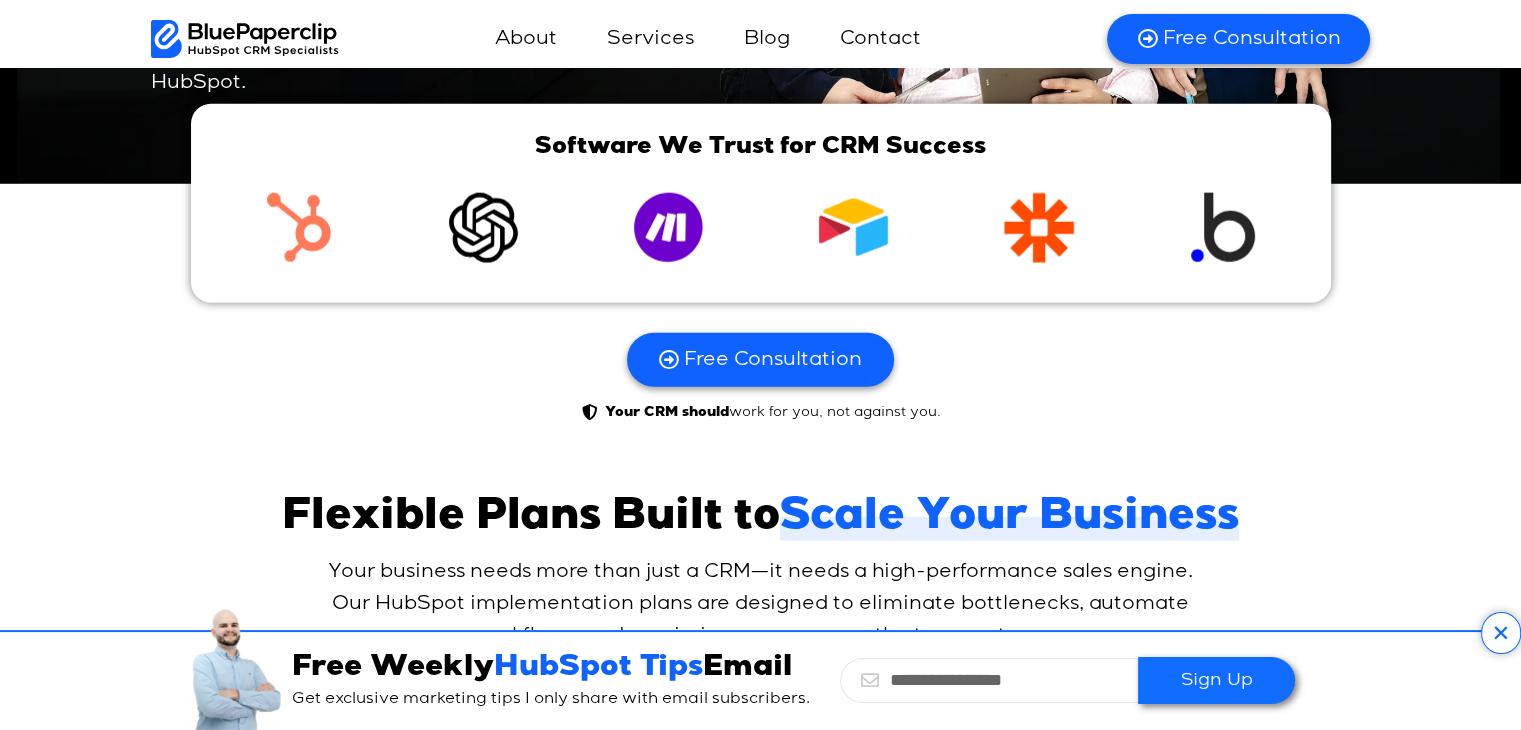 click at bounding box center [761, 233] 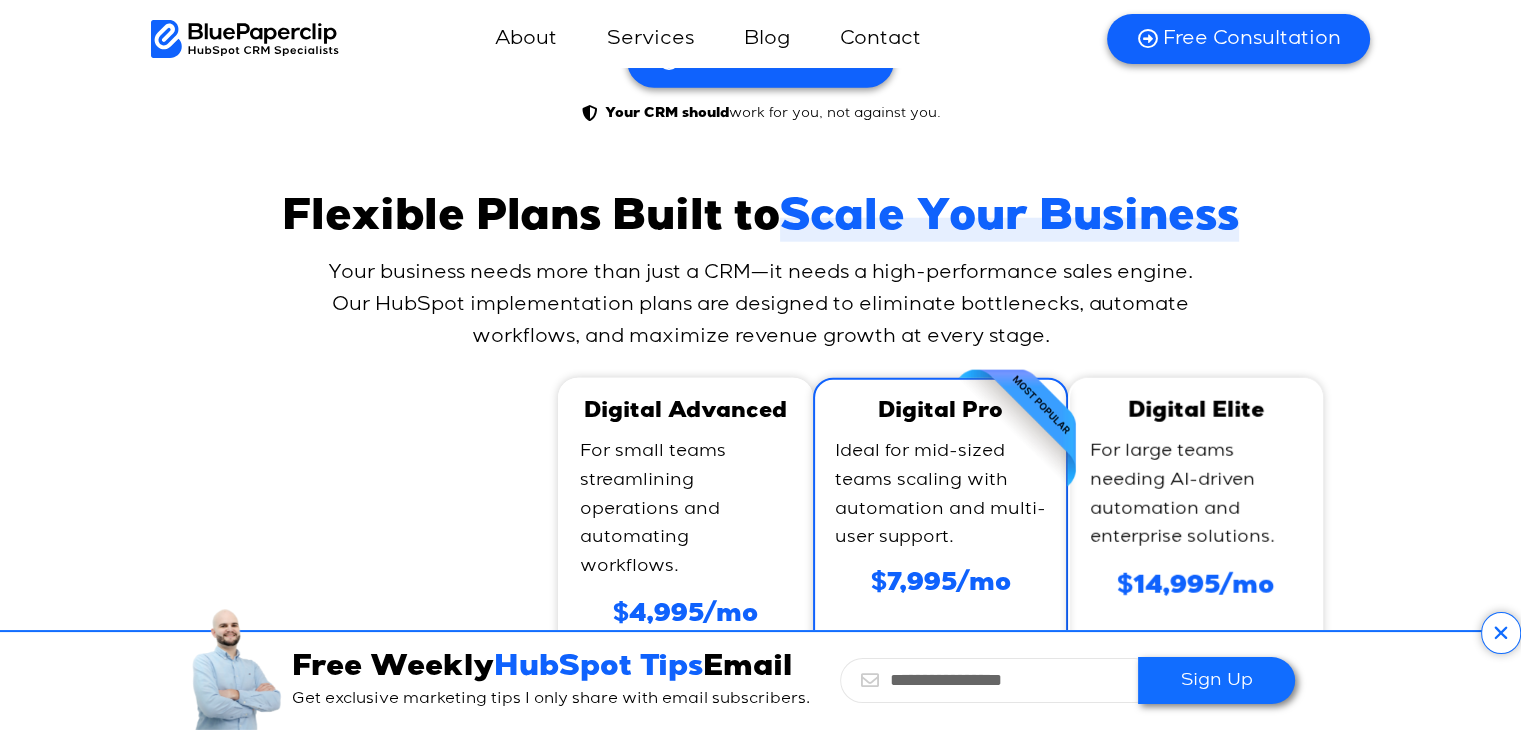 scroll, scrollTop: 5100, scrollLeft: 0, axis: vertical 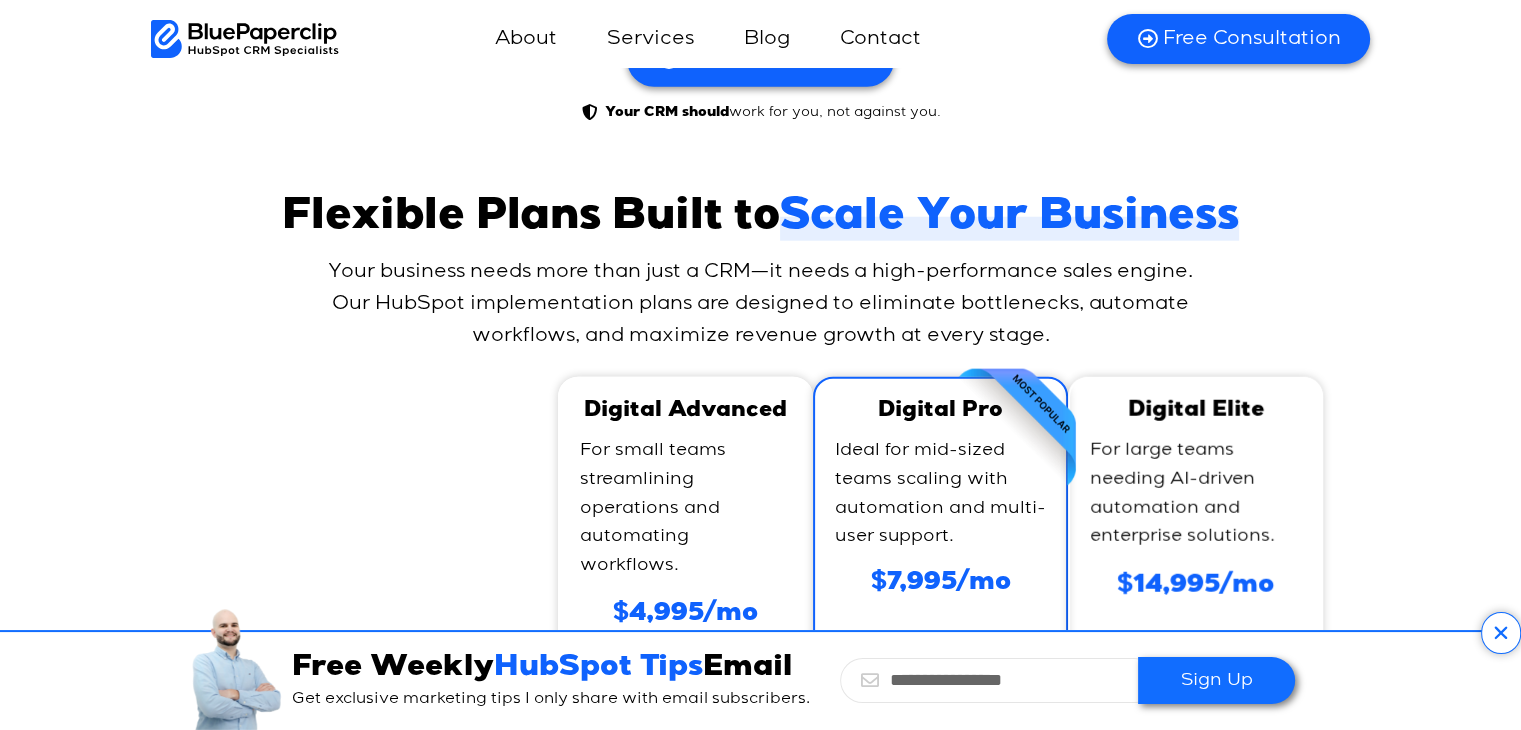 click at bounding box center (1501, 633) 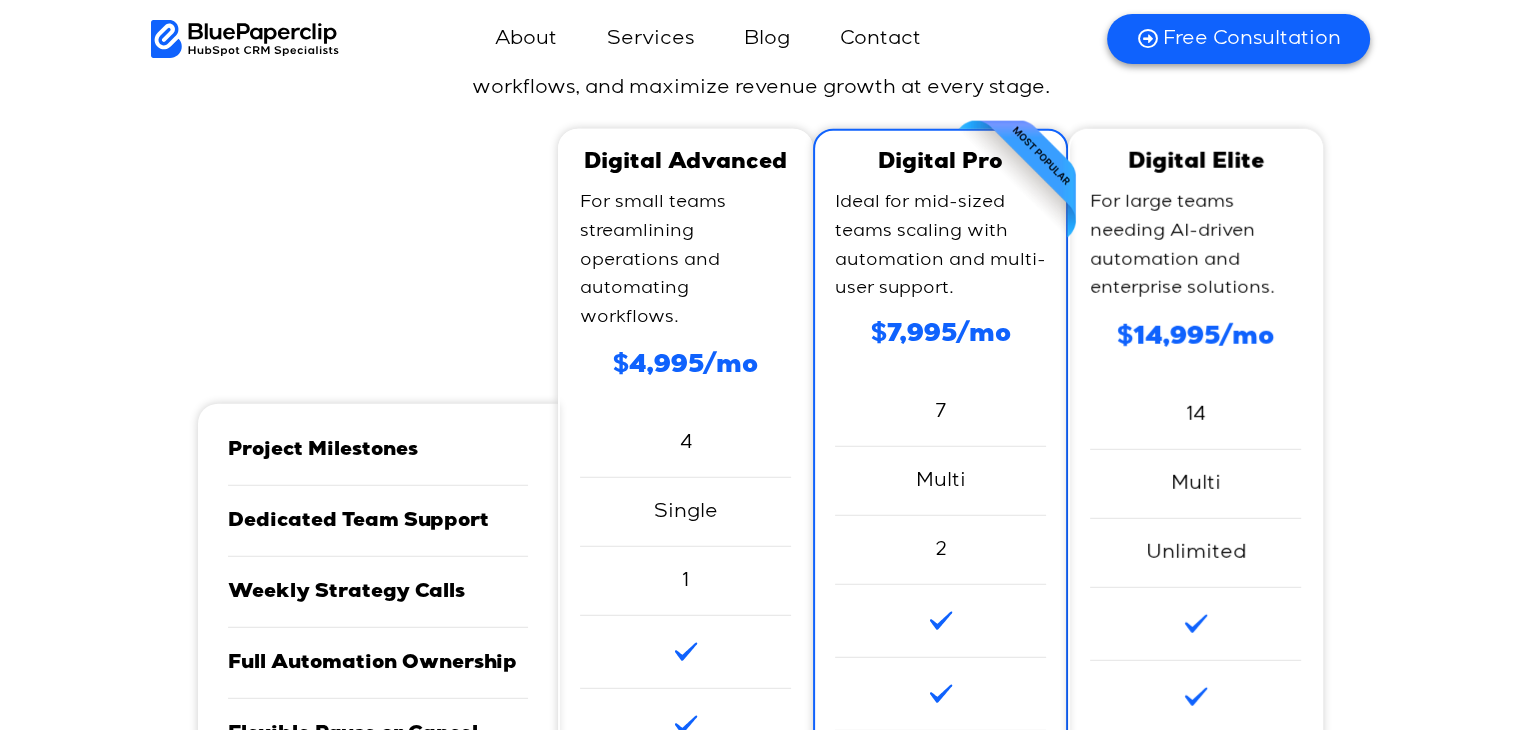 scroll, scrollTop: 5400, scrollLeft: 0, axis: vertical 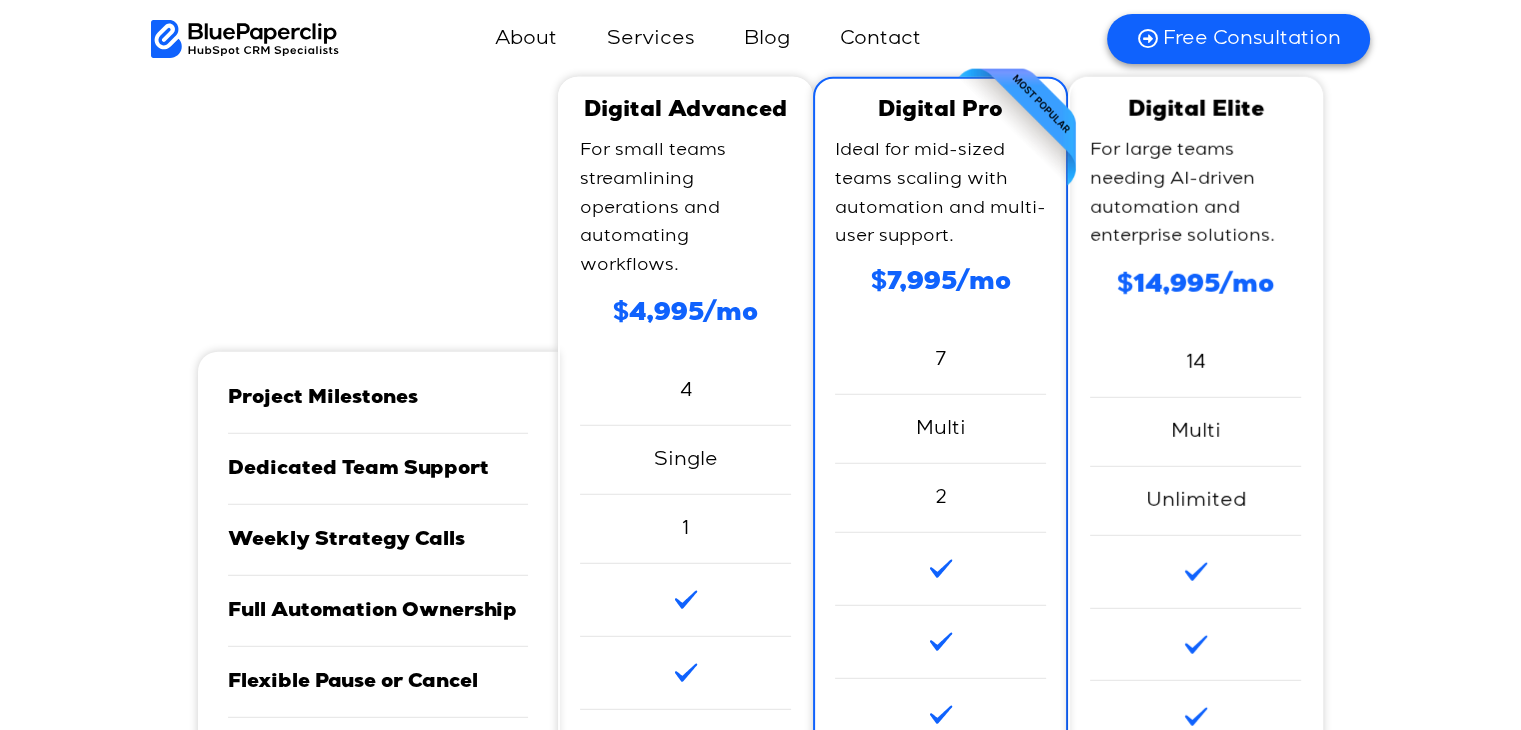 click on "Digital Advanced
For small teams streamlining operations and automating workflows.
$4,995/mo
Project Milestones
4
Dedicated Team Support
Single
Weekly Strategy Calls
1
Full Automation Ownership
Flexible Pause or Cancel
Milestones Never Expire" at bounding box center [685, 531] 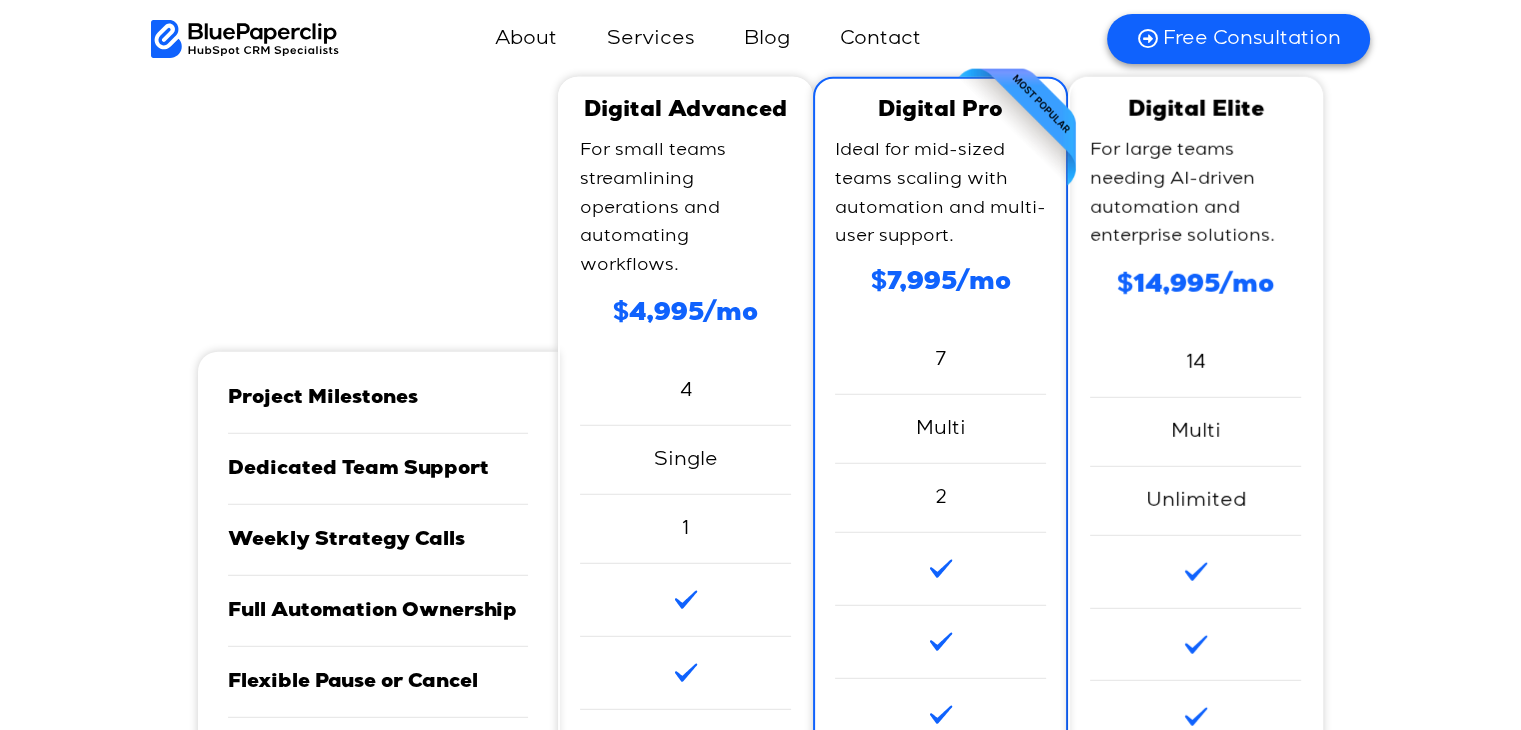 click on "Digital Pro" at bounding box center [940, 112] 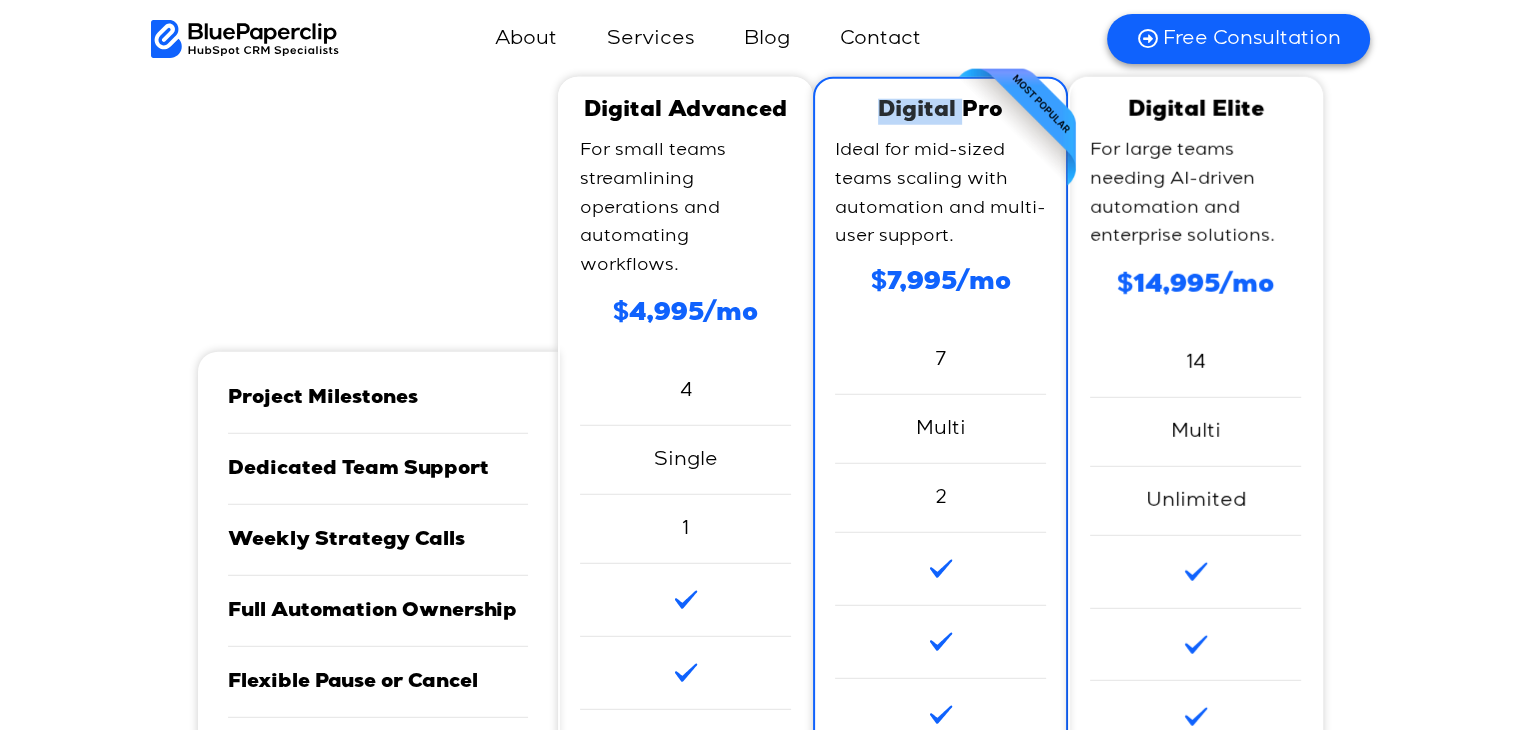 click on "Digital Pro" at bounding box center [940, 112] 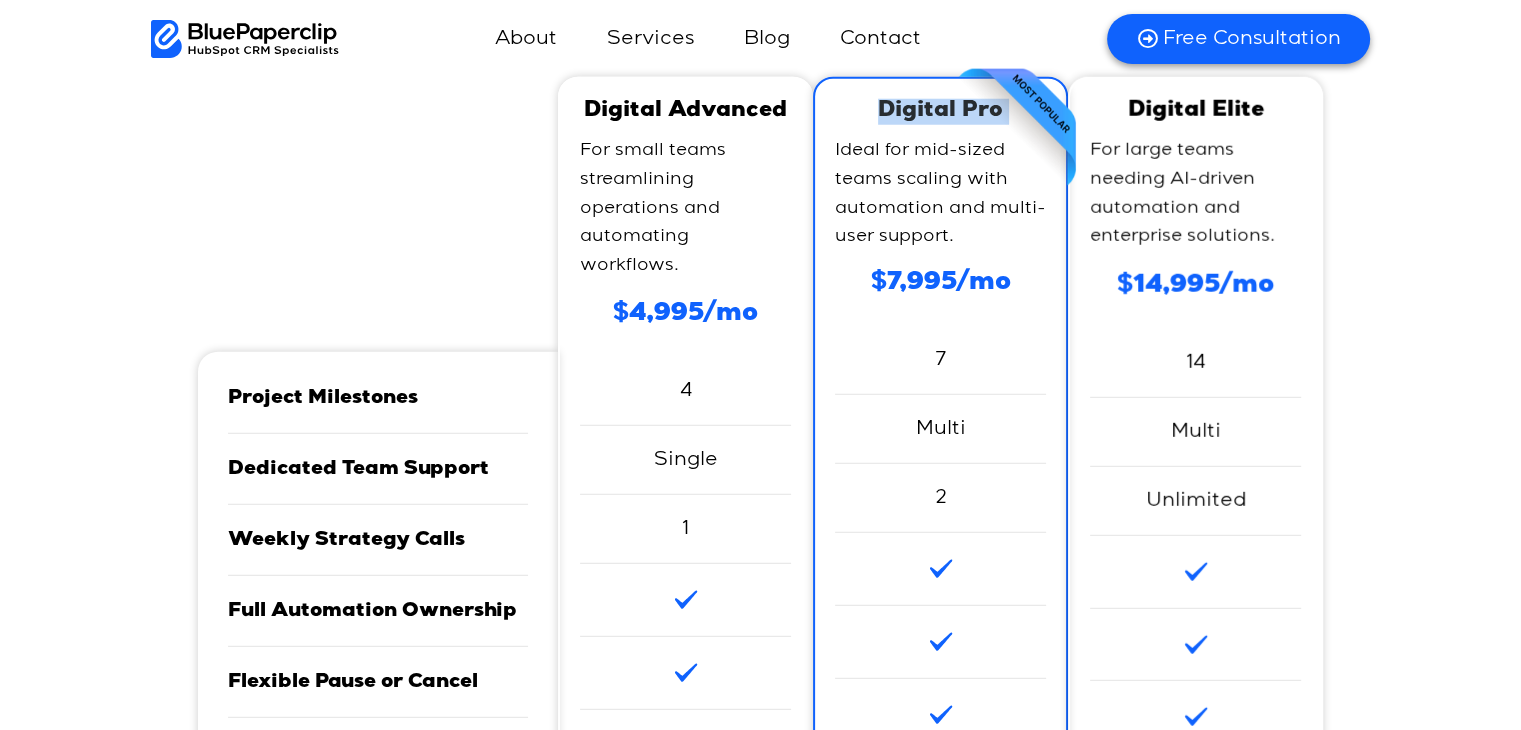 click on "Digital Pro" at bounding box center [940, 112] 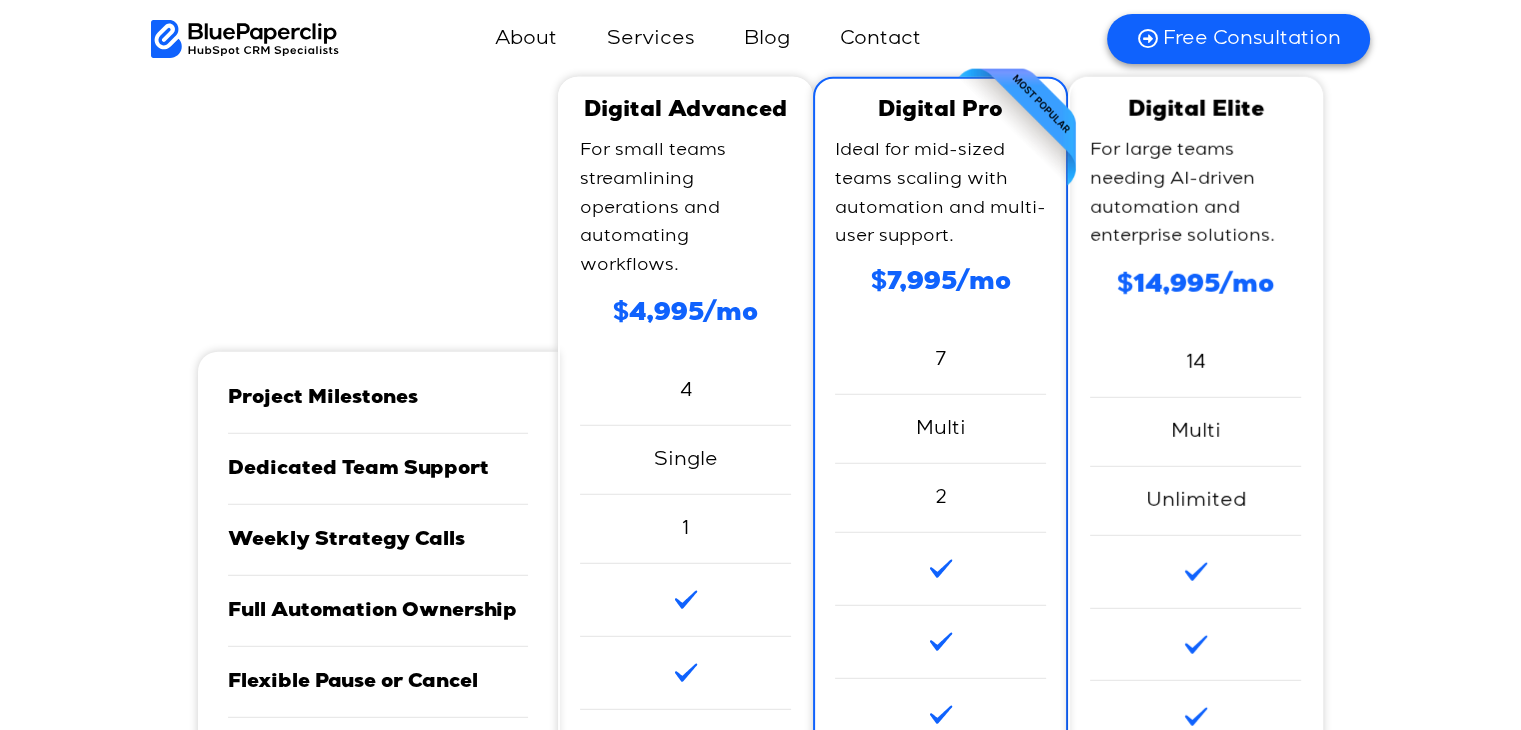 click on "Project Milestones
Dedicated Team Support
Weekly Strategy Calls
Full Automation Ownership
Flexible Pause or Cancel
Milestones Never Expire
IT & Integration Support
Digital Advanced
For small teams streamlining operations and automating workflows.
$4,995/mo
Project Milestones
4" at bounding box center (761, 531) 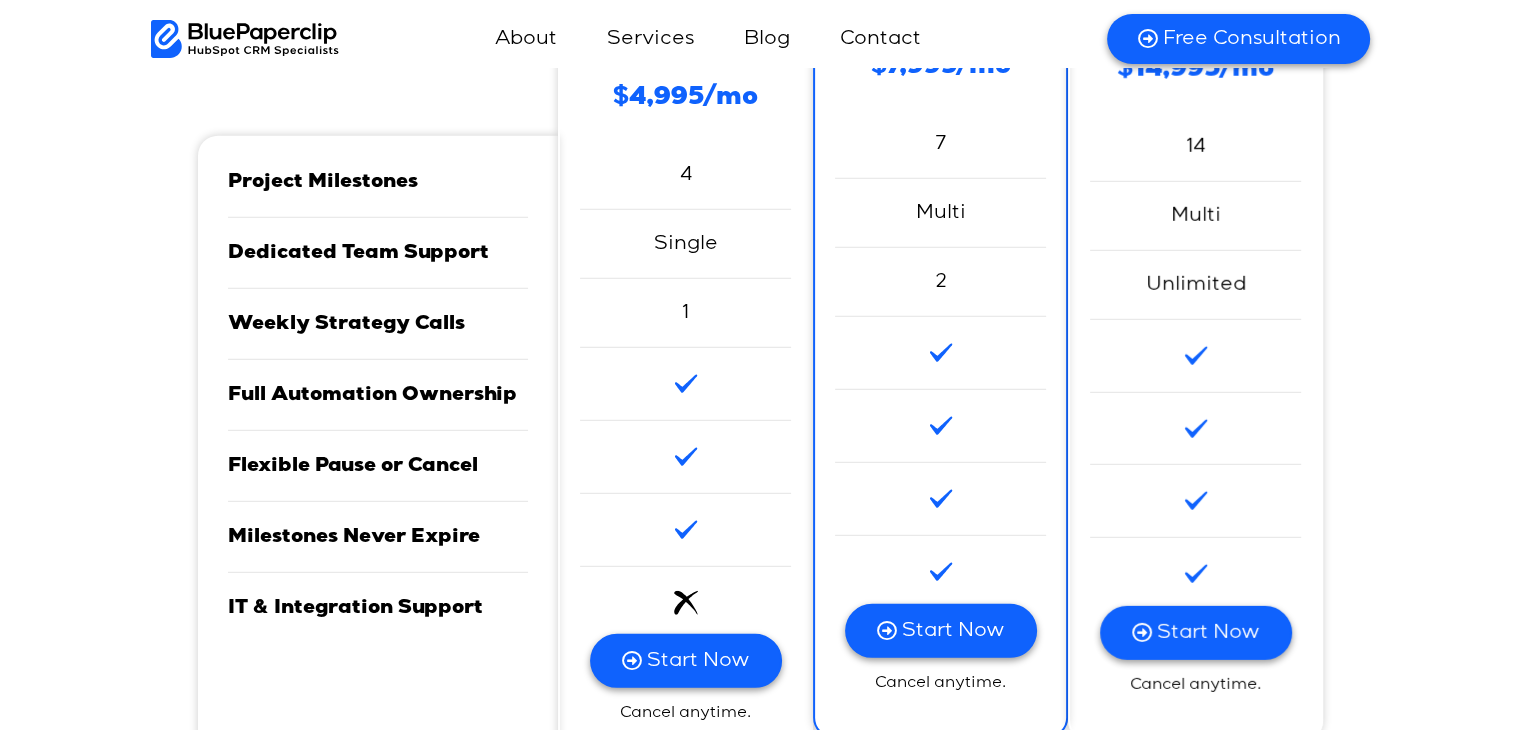scroll, scrollTop: 5600, scrollLeft: 0, axis: vertical 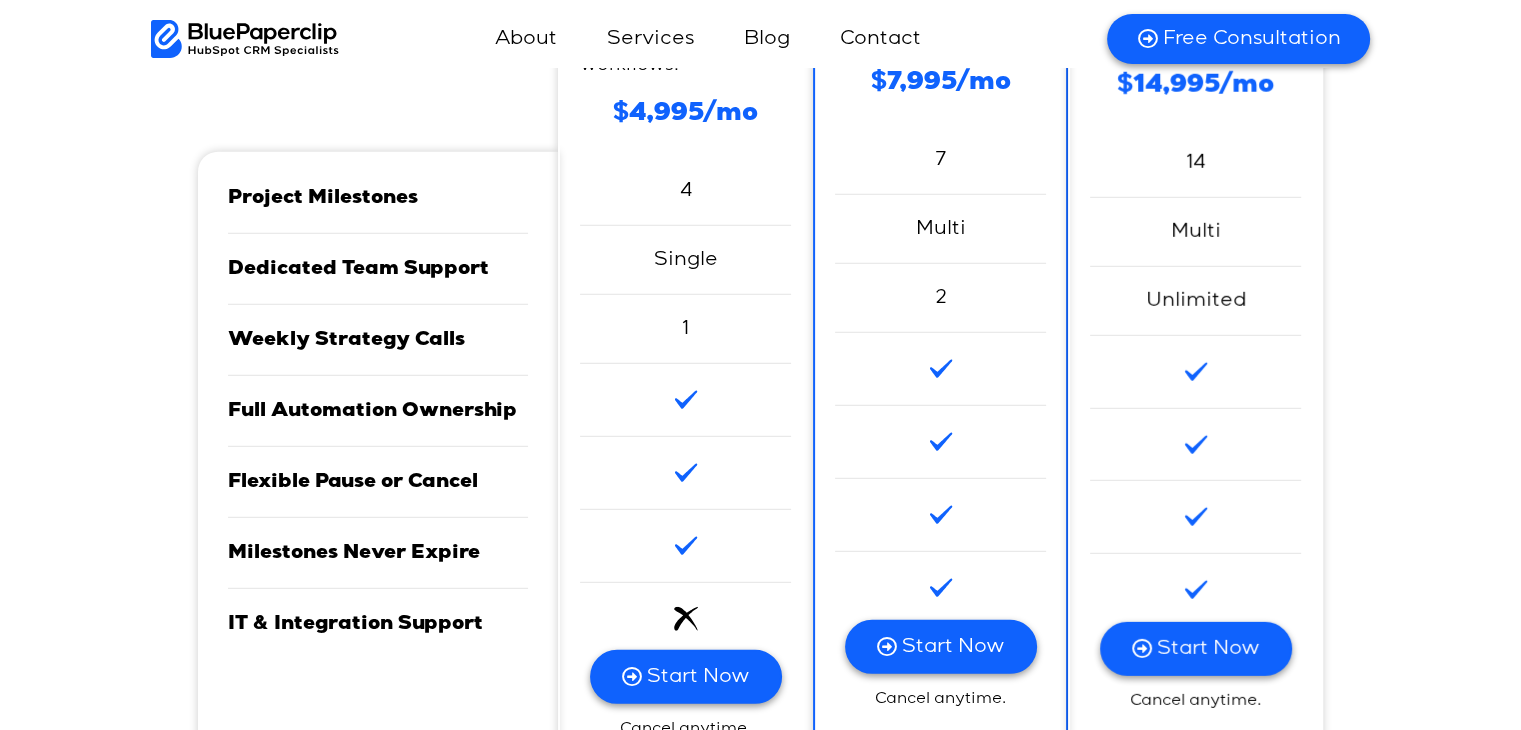 click on "Project Milestones" at bounding box center [378, 199] 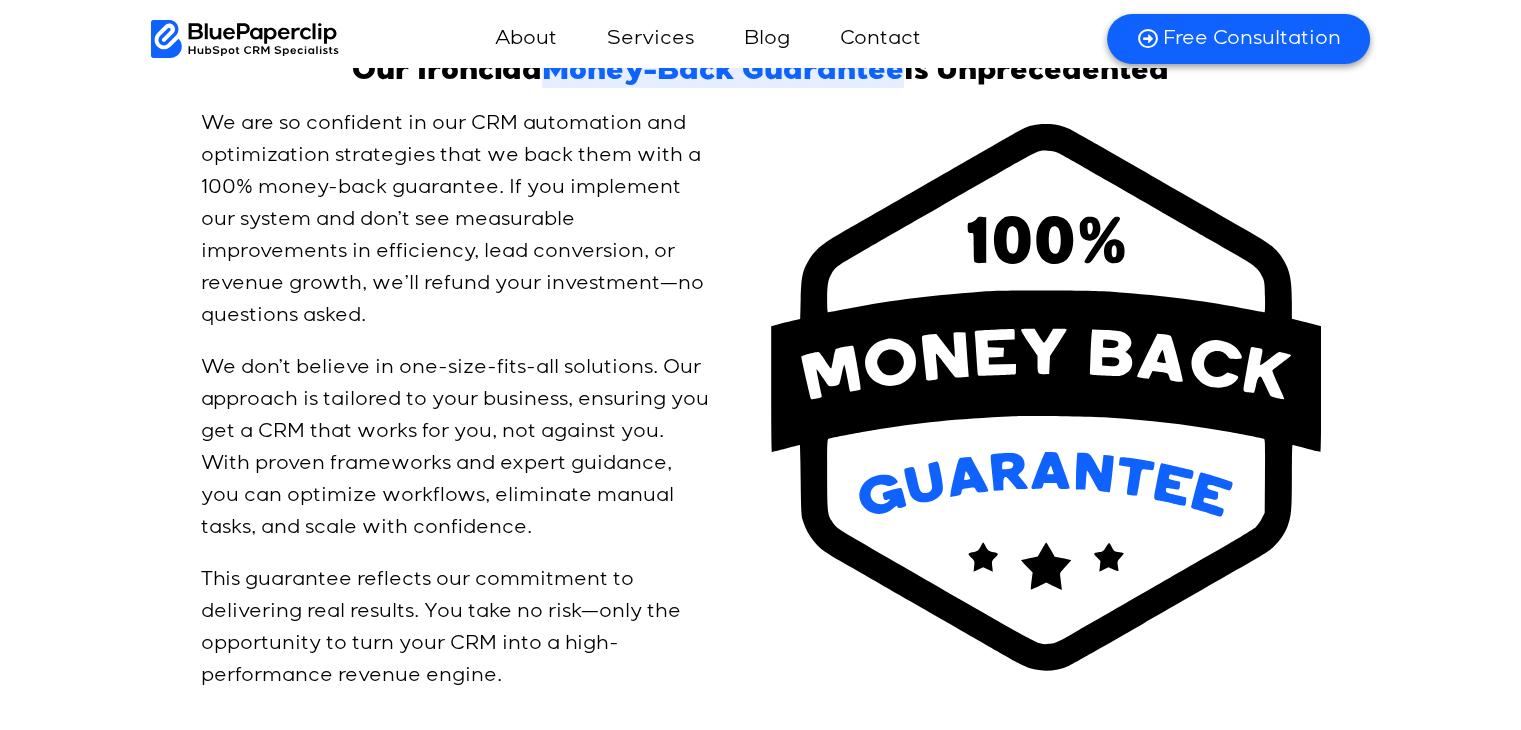 scroll, scrollTop: 6400, scrollLeft: 0, axis: vertical 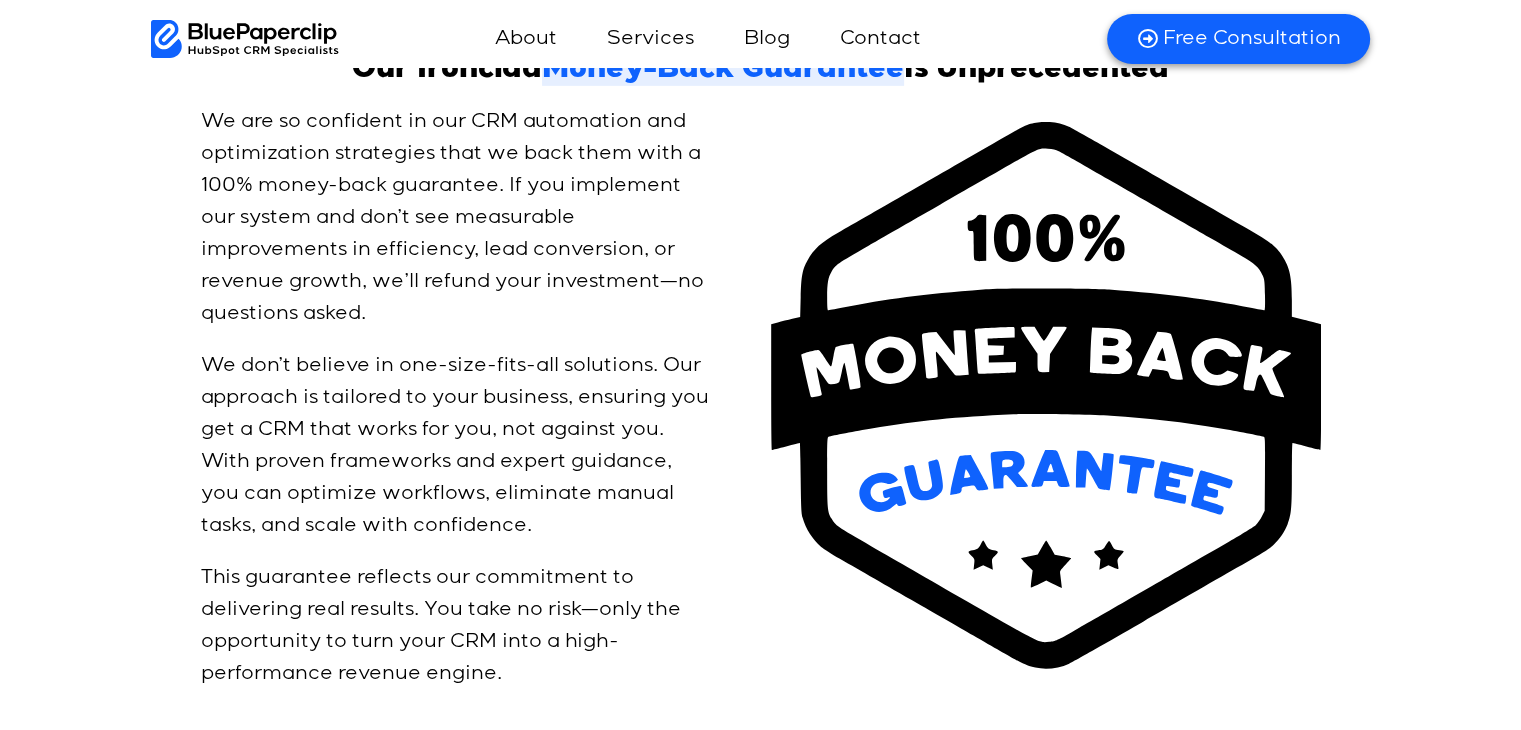 click on "We are so confident in our CRM automation and optimization strategies that we back them with a 100% money-back guarantee. If you implement our system and don’t see measurable improvements in efficiency, lead conversion, or revenue growth, we’ll refund your investment—no questions asked." at bounding box center [456, 218] 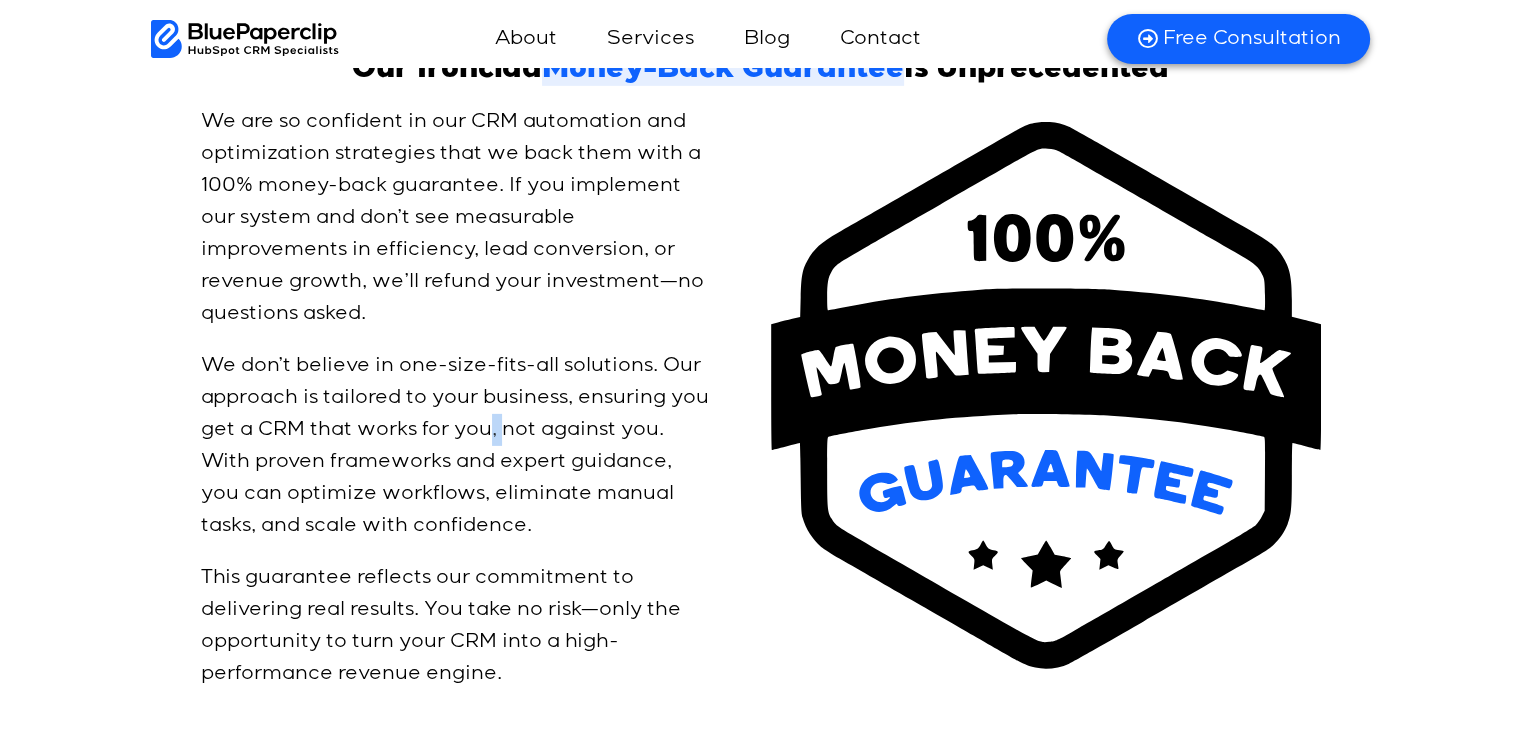 click on "We don’t believe in one-size-fits-all solutions. Our approach is tailored to your business, ensuring you get a CRM that works for you, not against you. With proven frameworks and expert guidance, you can optimize workflows, eliminate manual tasks, and scale with confidence." at bounding box center (456, 446) 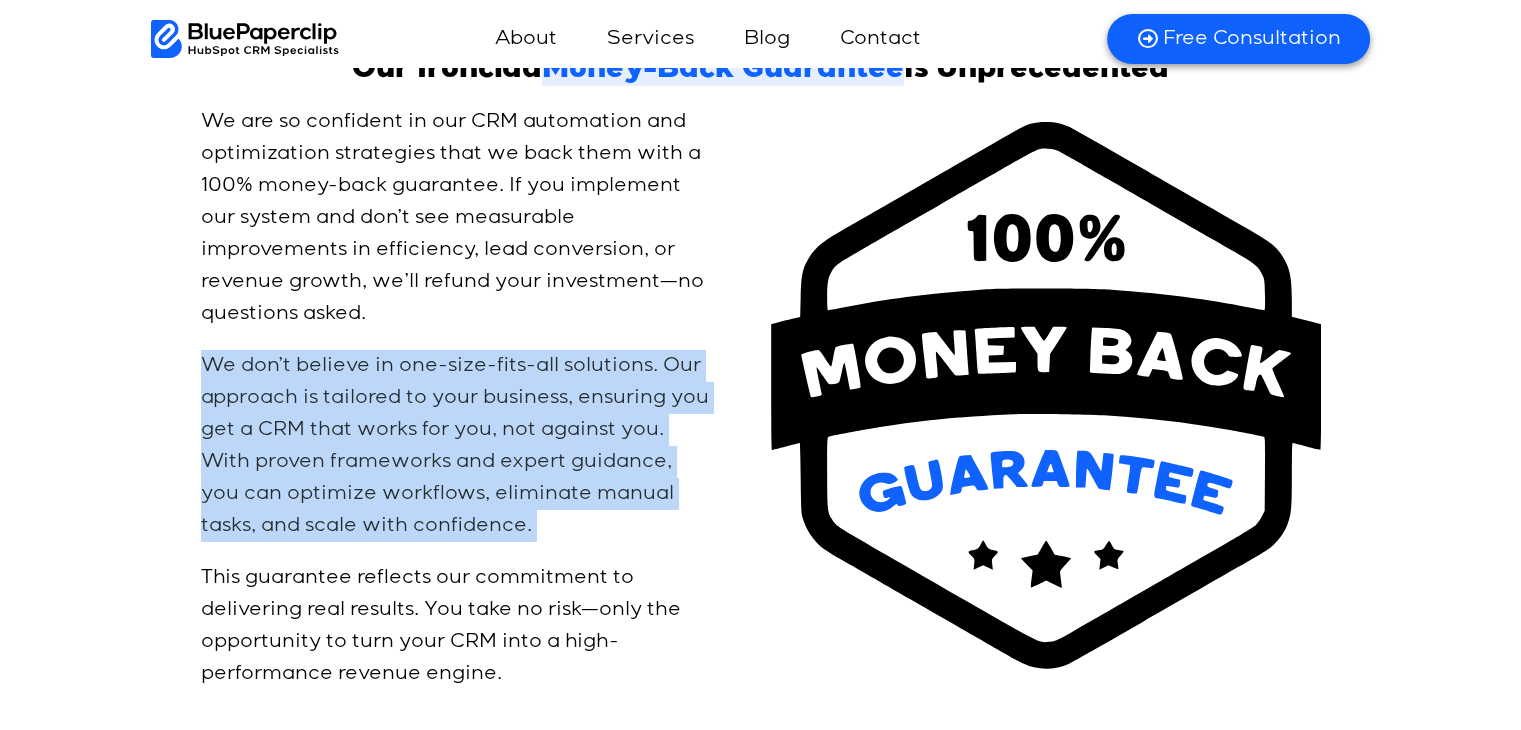 click on "We don’t believe in one-size-fits-all solutions. Our approach is tailored to your business, ensuring you get a CRM that works for you, not against you. With proven frameworks and expert guidance, you can optimize workflows, eliminate manual tasks, and scale with confidence." at bounding box center (456, 446) 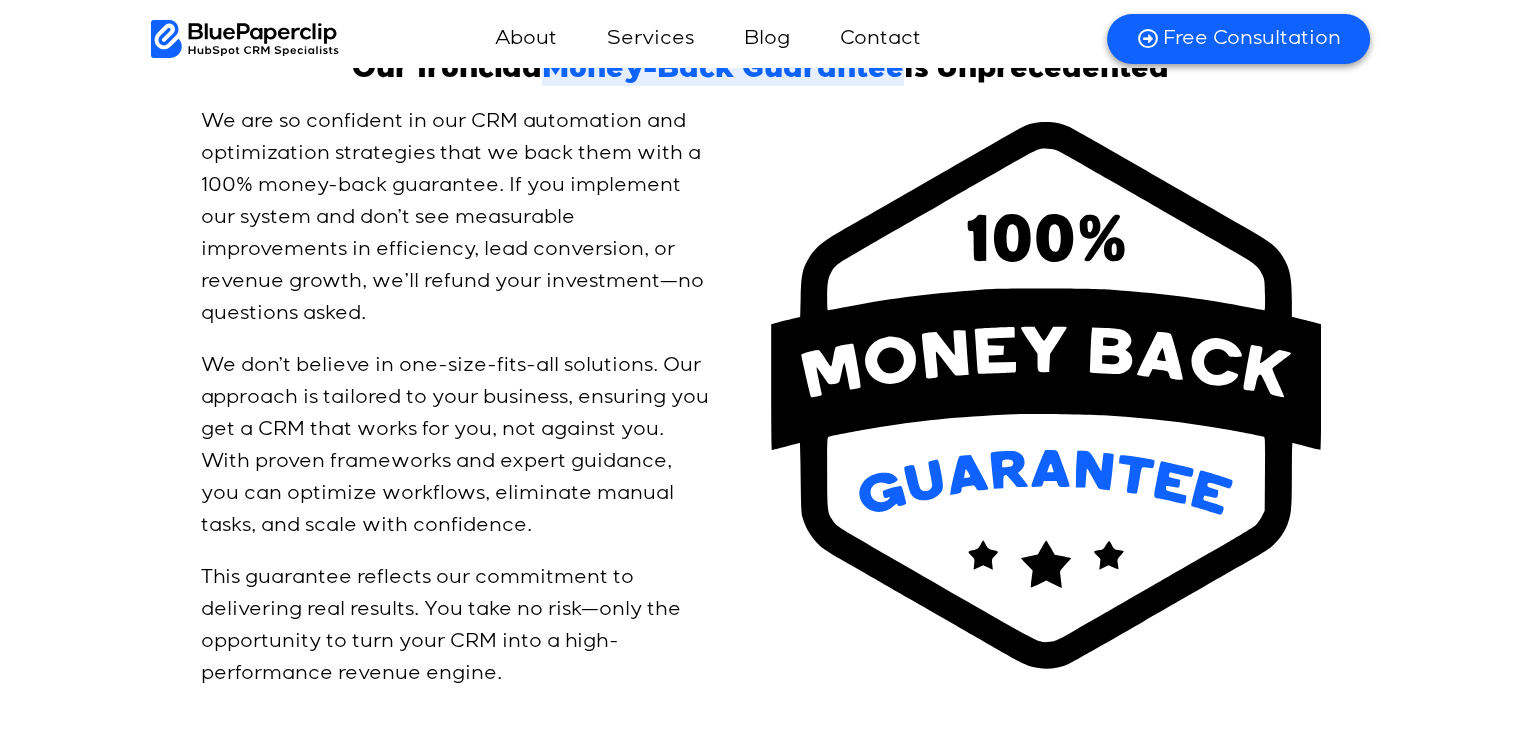 click on "We are so confident in our CRM automation and optimization strategies that we back them with a 100% money-back guarantee. If you implement our system and don’t see measurable improvements in efficiency, lead conversion, or revenue growth, we’ll refund your investment—no questions asked. We don’t believe in one-size-fits-all solutions. Our approach is tailored to your business, ensuring you get a CRM that works for you, not against you. With proven frameworks and expert guidance, you can optimize workflows, eliminate manual tasks, and scale with confidence. This guarantee reflects our commitment to delivering real results. You take no risk—only the opportunity to turn your CRM into a high-performance revenue engine." at bounding box center (476, 400) 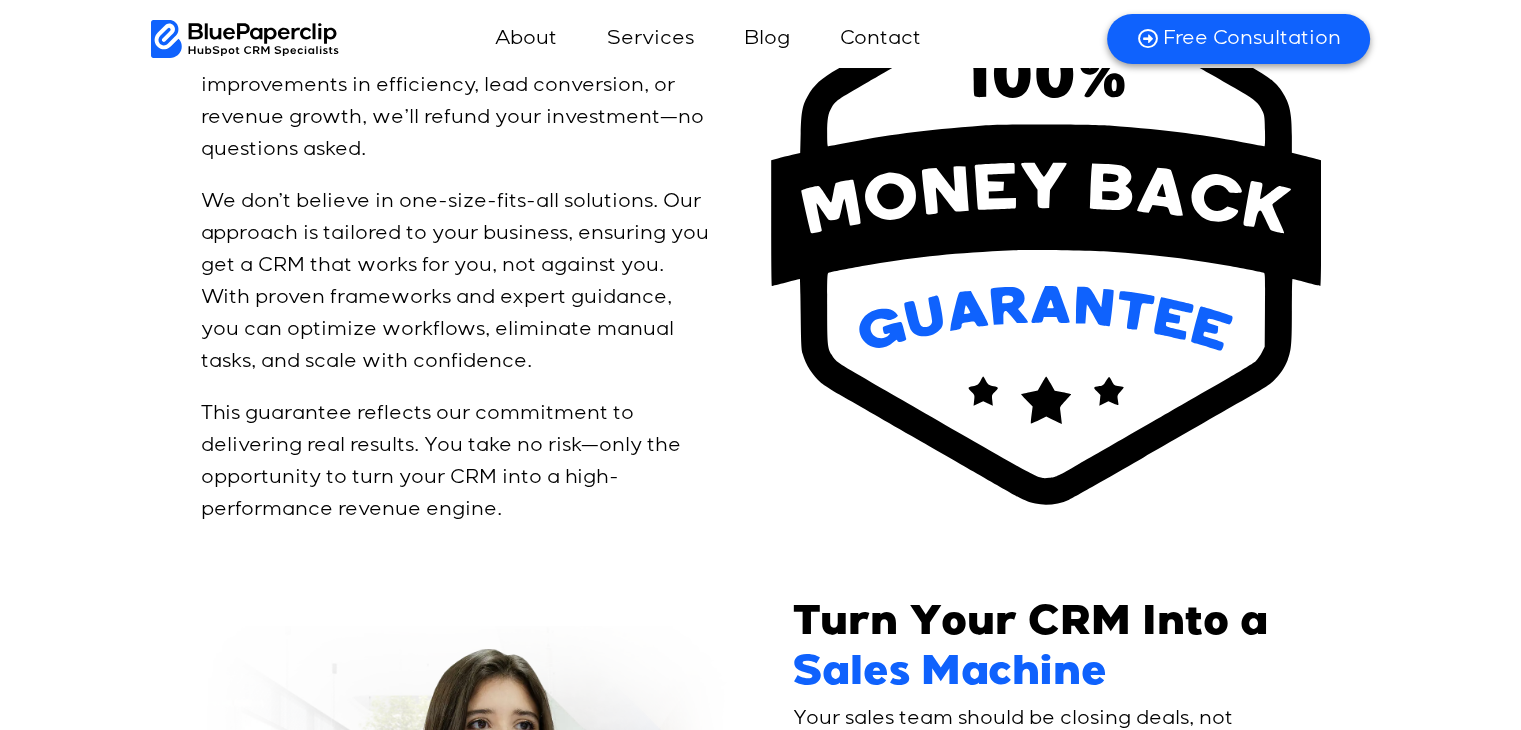 scroll, scrollTop: 6900, scrollLeft: 0, axis: vertical 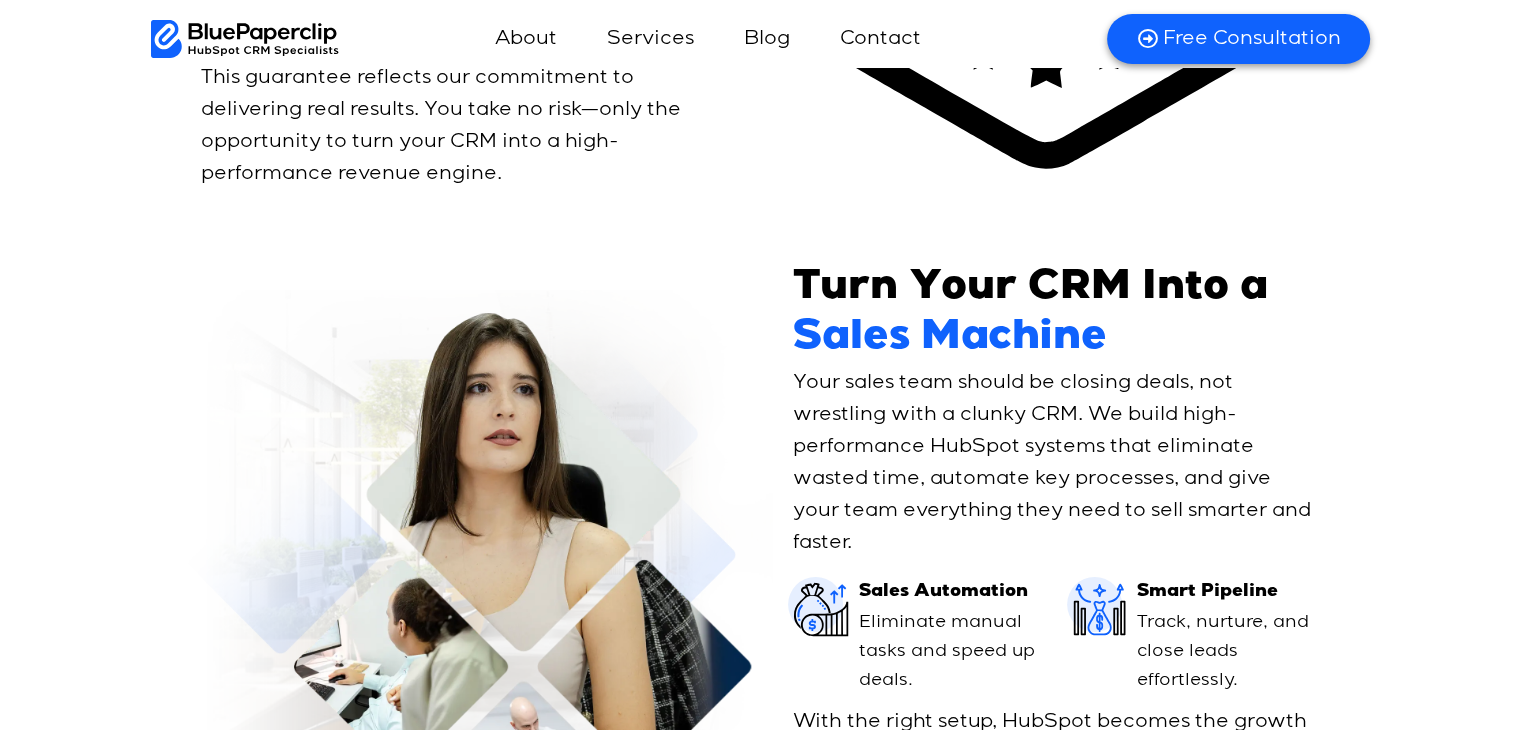 click on "Your sales team should be closing deals, not wrestling with a clunky CRM. We build high-performance HubSpot systems that eliminate wasted time, automate key processes, and give your team everything they need to sell smarter and faster." at bounding box center (1056, 463) 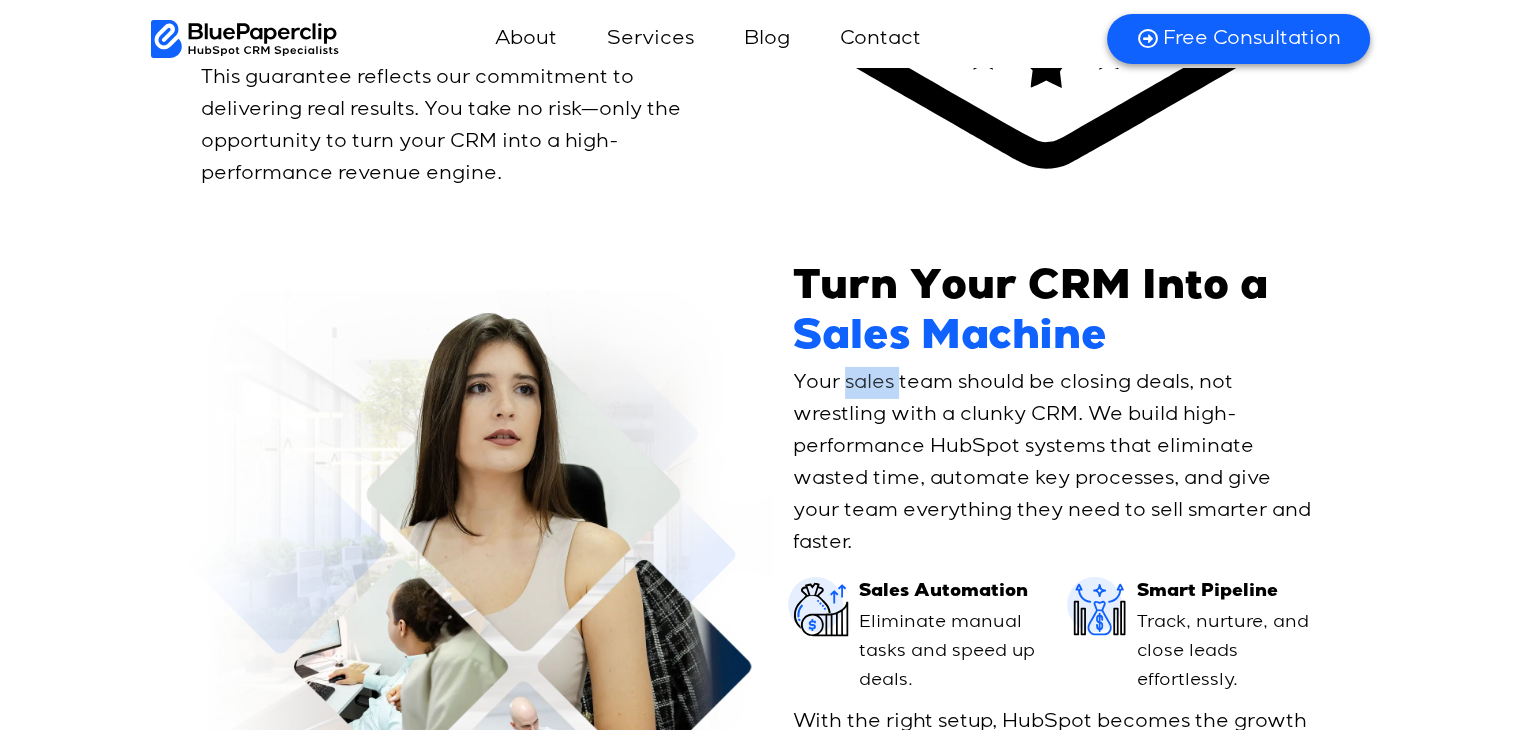 click on "Your sales team should be closing deals, not wrestling with a clunky CRM. We build high-performance HubSpot systems that eliminate wasted time, automate key processes, and give your team everything they need to sell smarter and faster." at bounding box center [1056, 463] 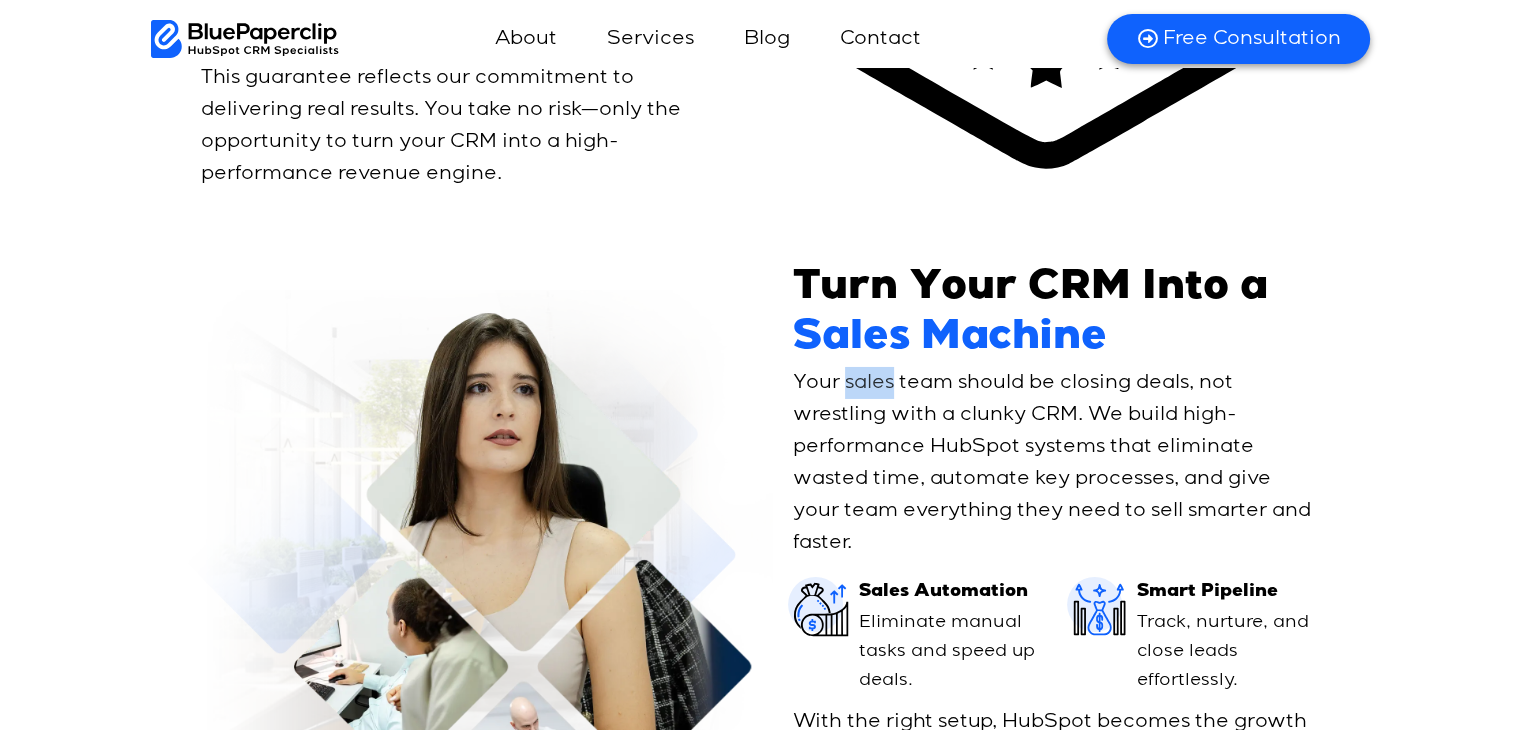 click on "Your sales team should be closing deals, not wrestling with a clunky CRM. We build high-performance HubSpot systems that eliminate wasted time, automate key processes, and give your team everything they need to sell smarter and faster." at bounding box center (1056, 463) 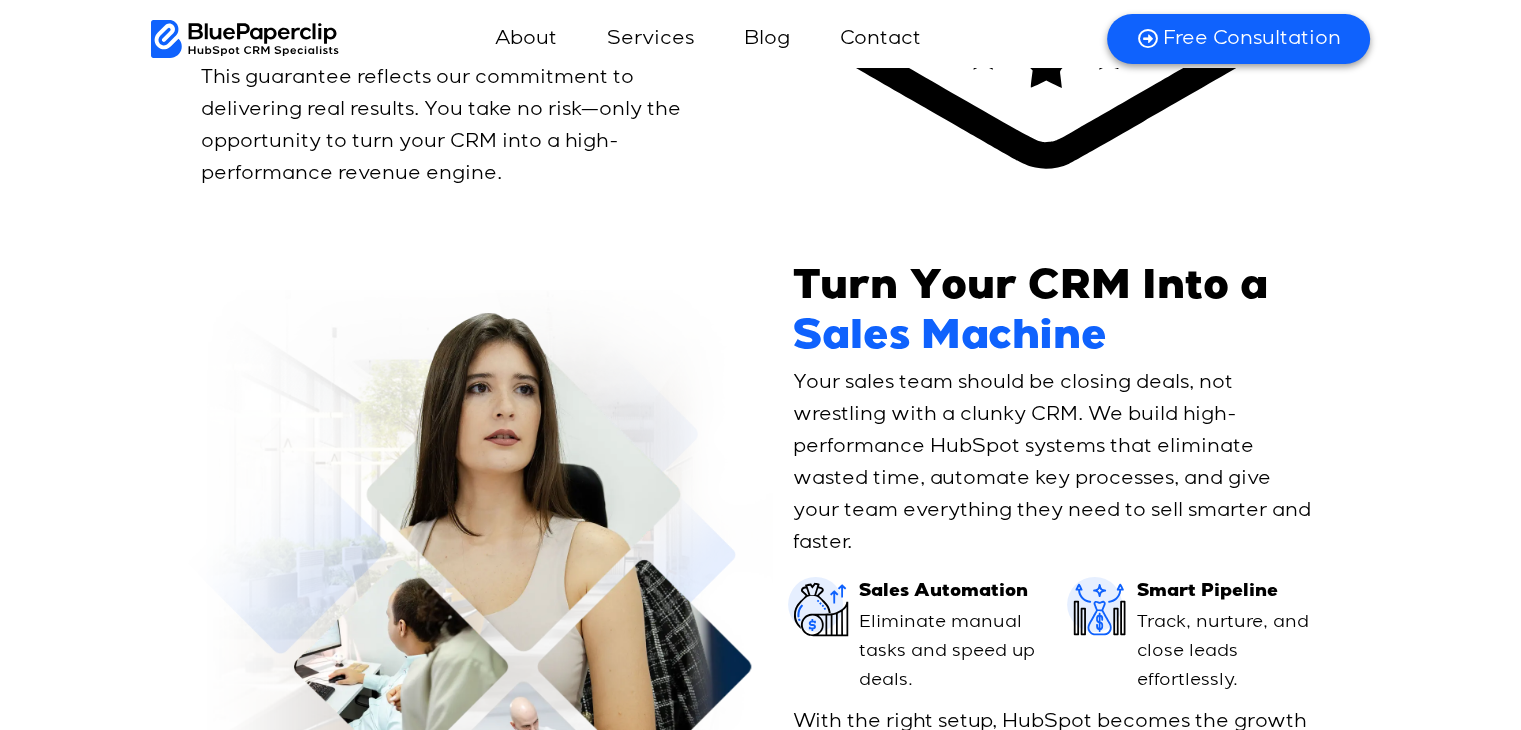 click at bounding box center (477, 617) 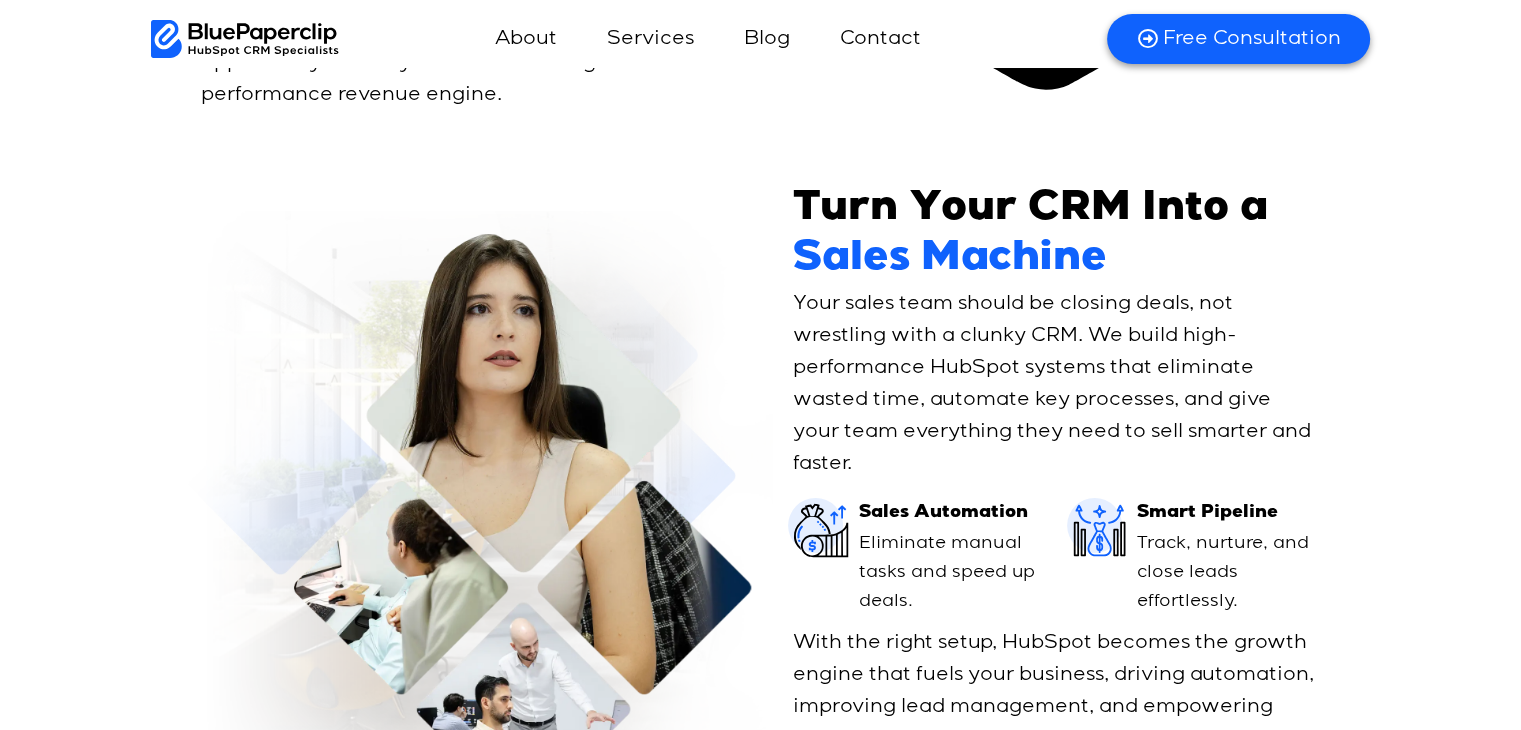 scroll, scrollTop: 7100, scrollLeft: 0, axis: vertical 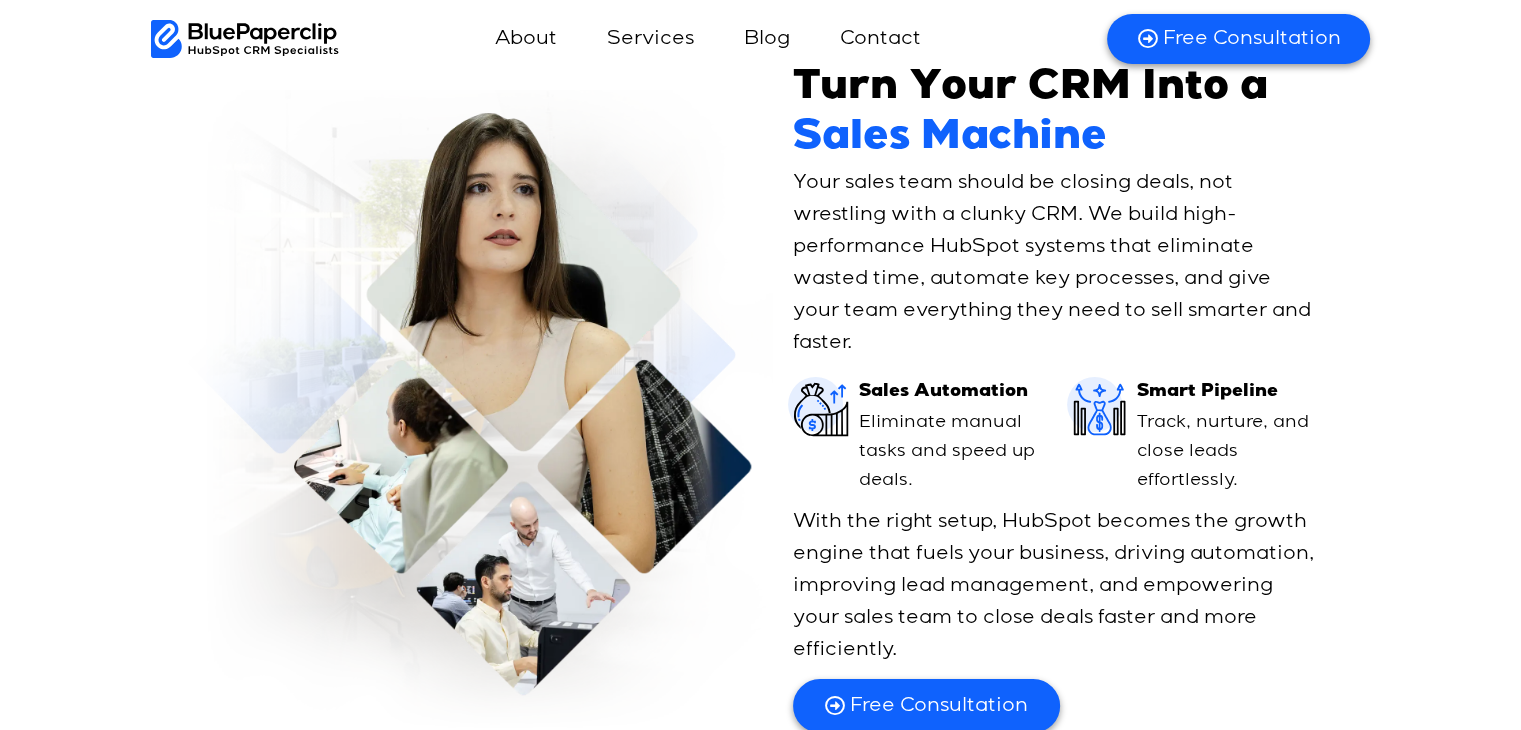 drag, startPoint x: 486, startPoint y: 329, endPoint x: 340, endPoint y: 413, distance: 168.4399 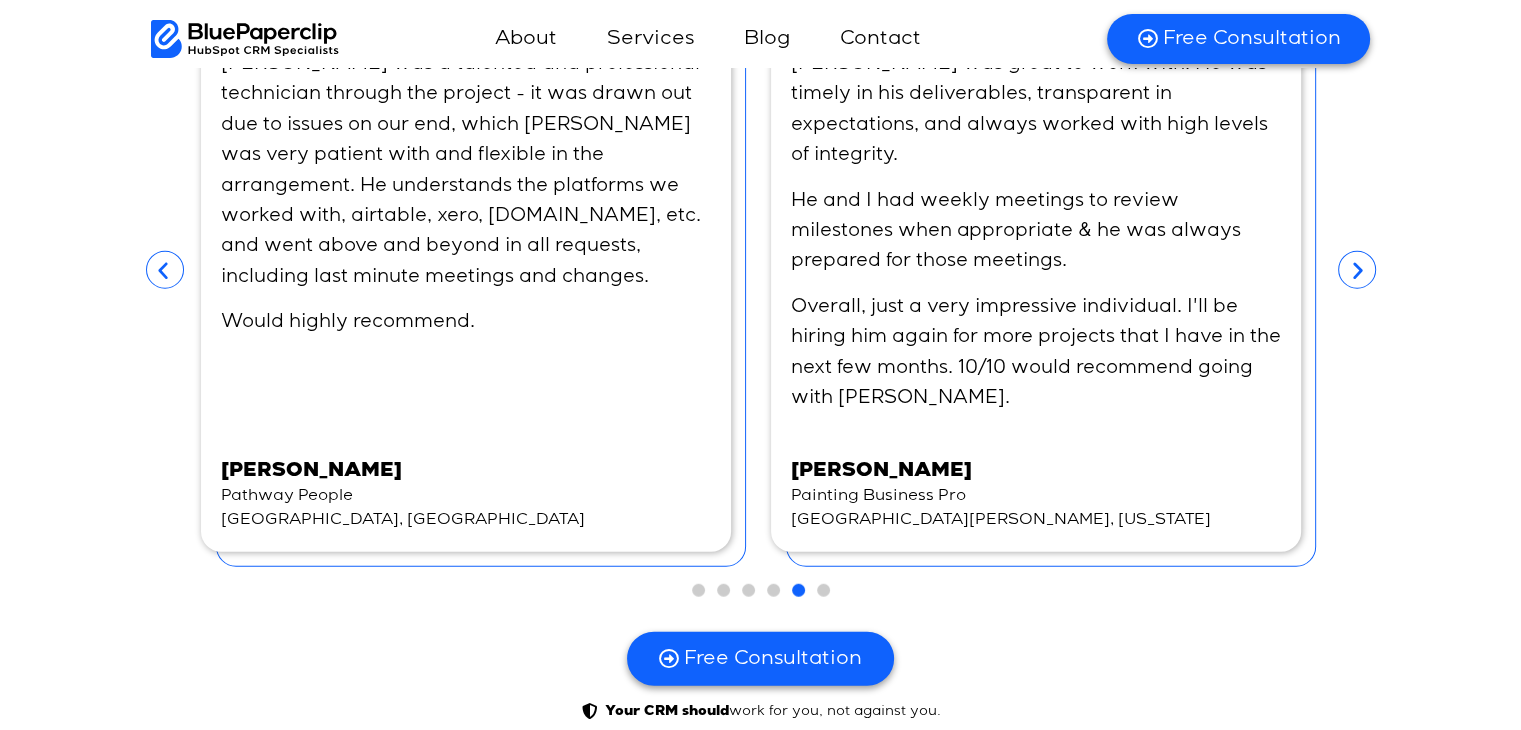 scroll, scrollTop: 12100, scrollLeft: 0, axis: vertical 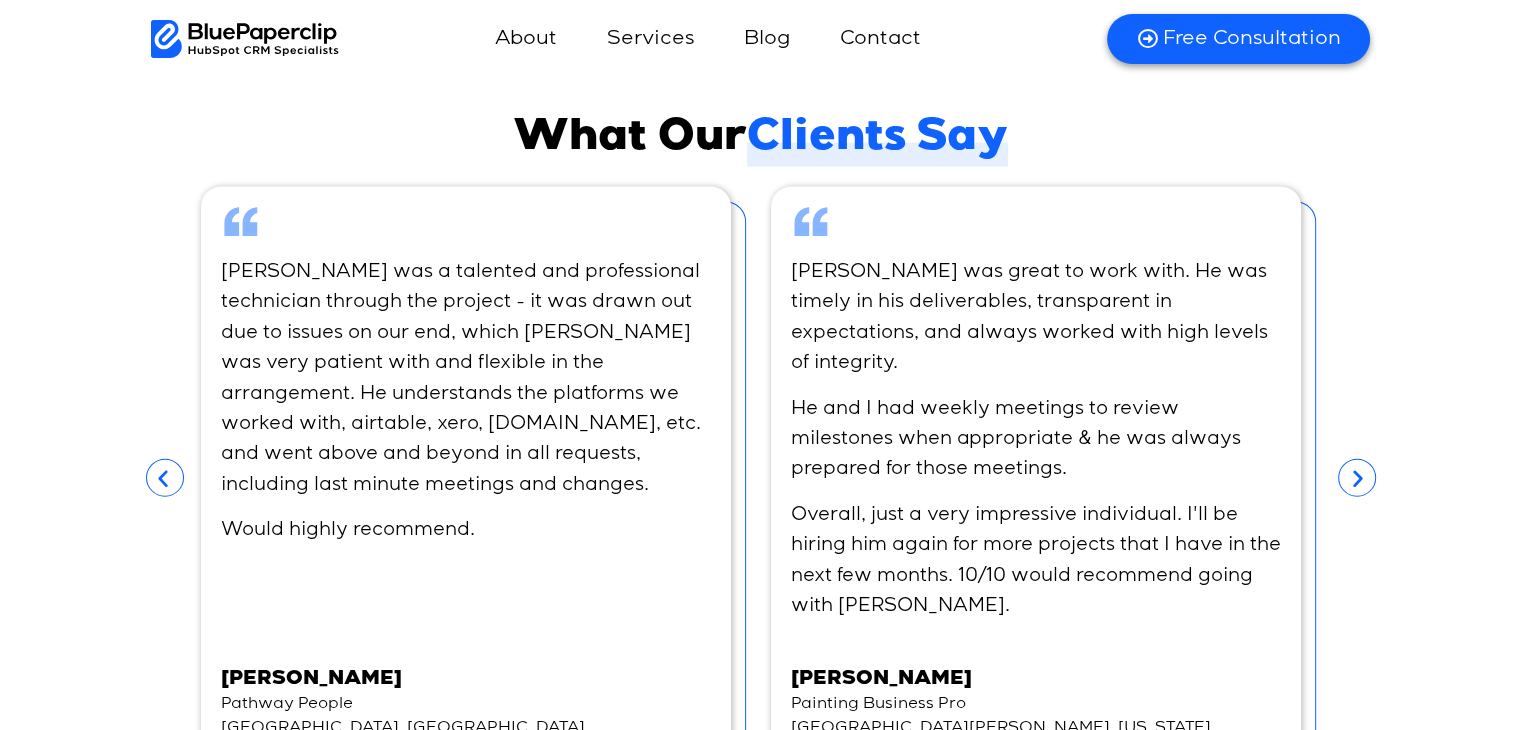 click at bounding box center (1357, 478) 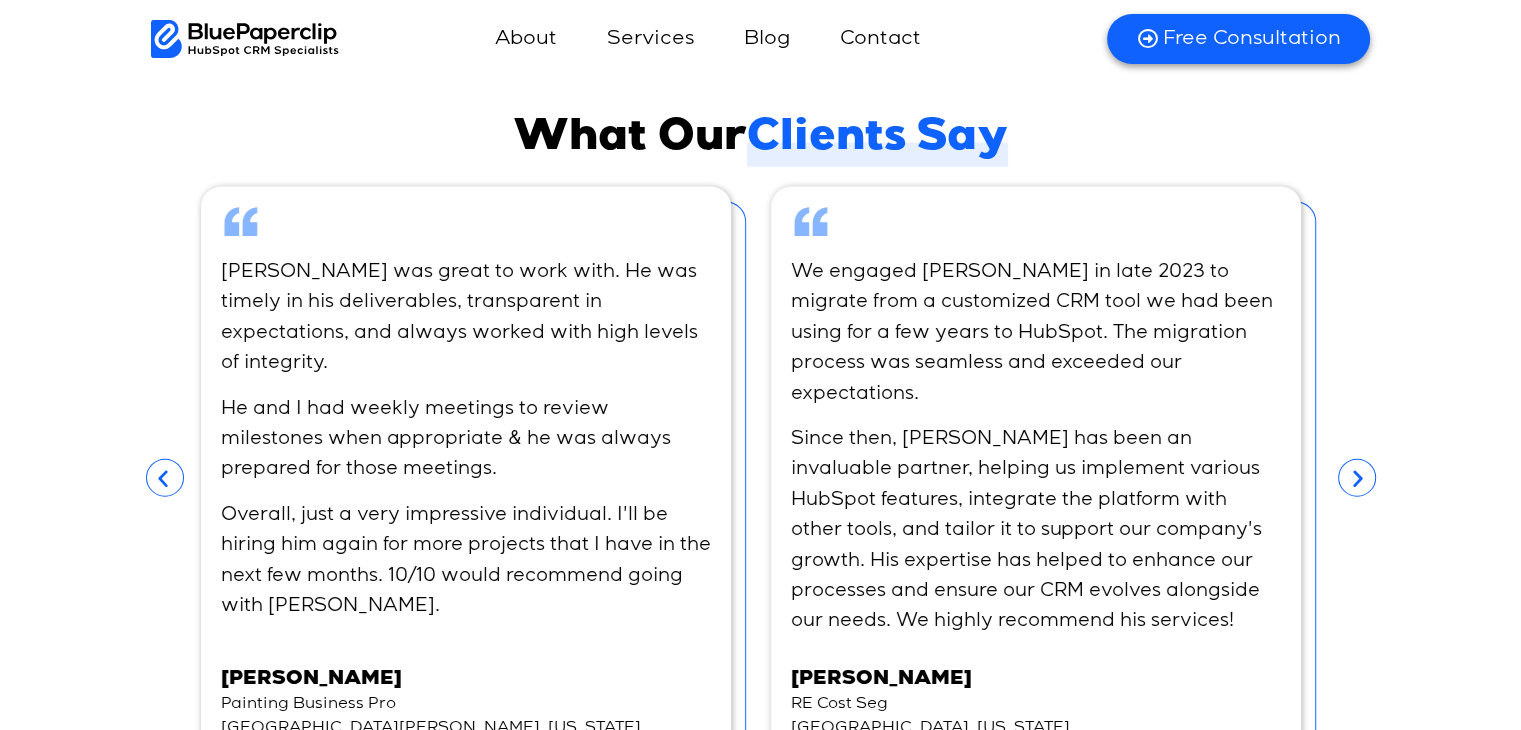 click at bounding box center [1357, 478] 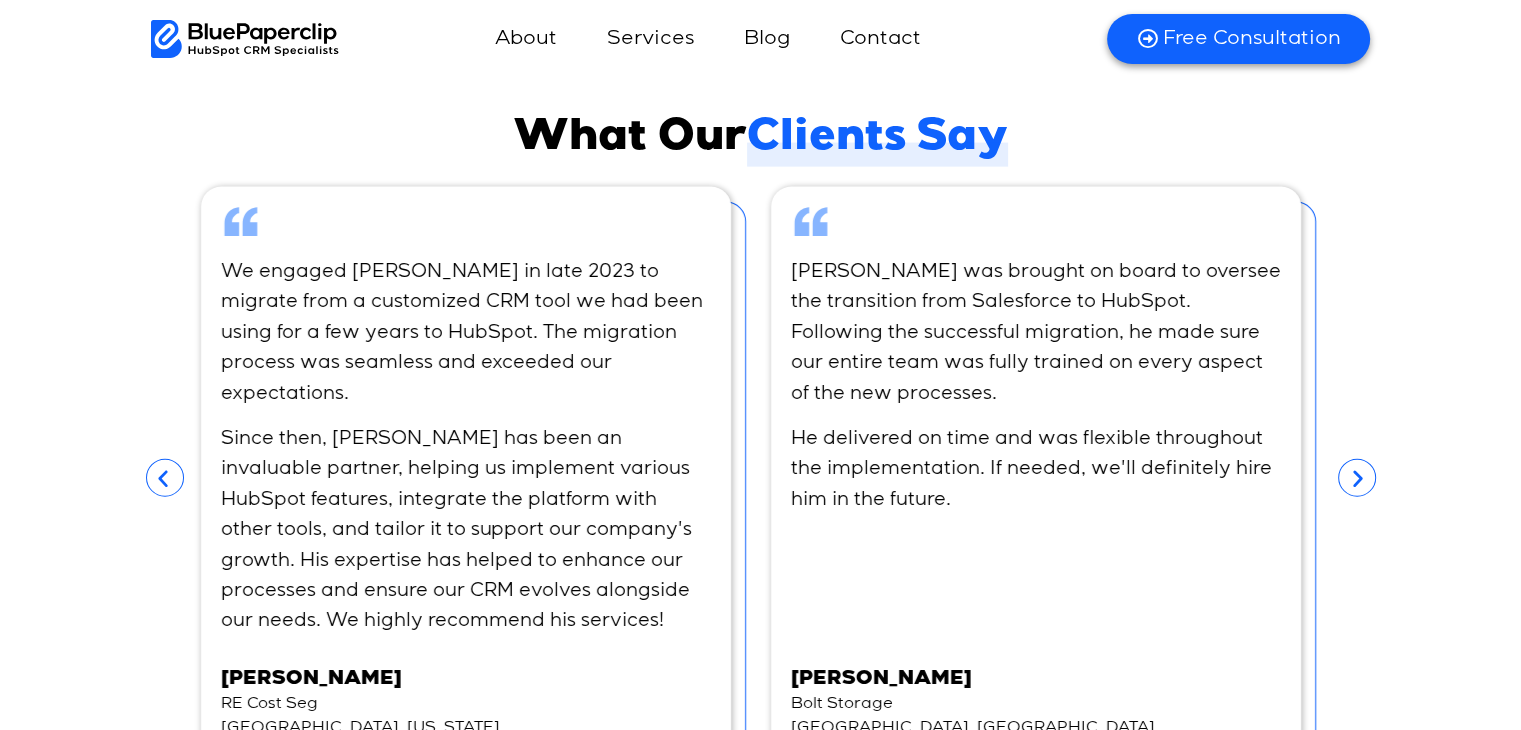 click at bounding box center [1357, 478] 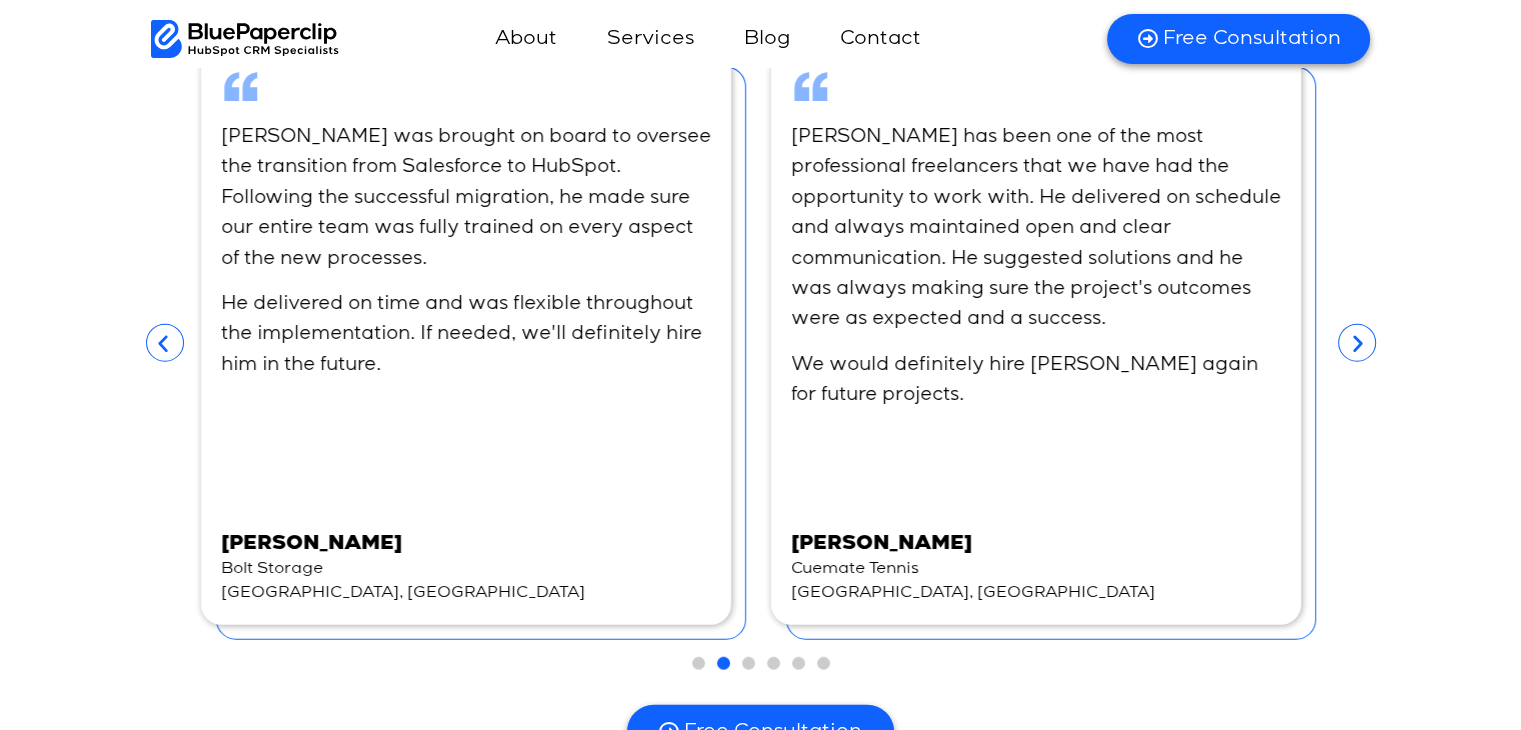 scroll, scrollTop: 12200, scrollLeft: 0, axis: vertical 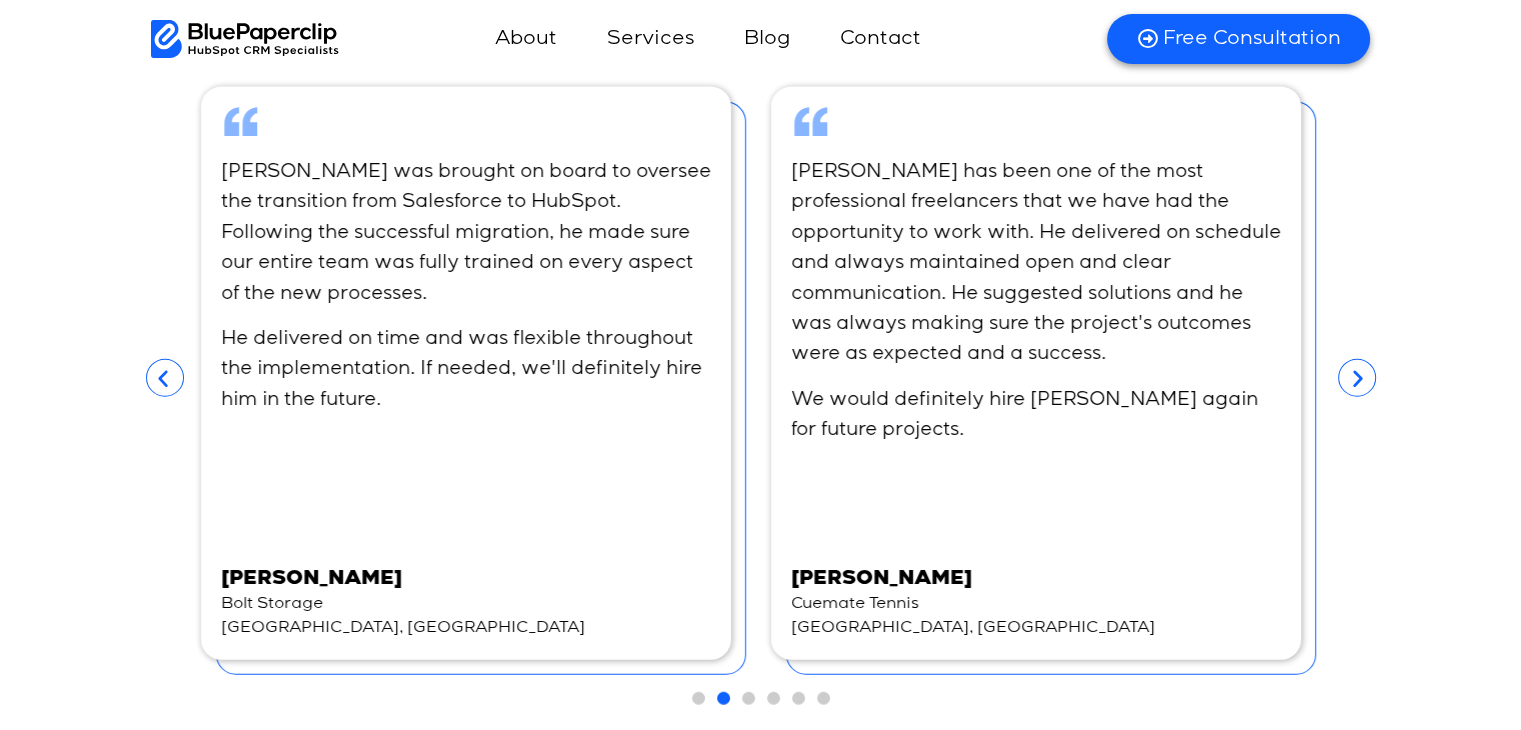 click at bounding box center [1357, 378] 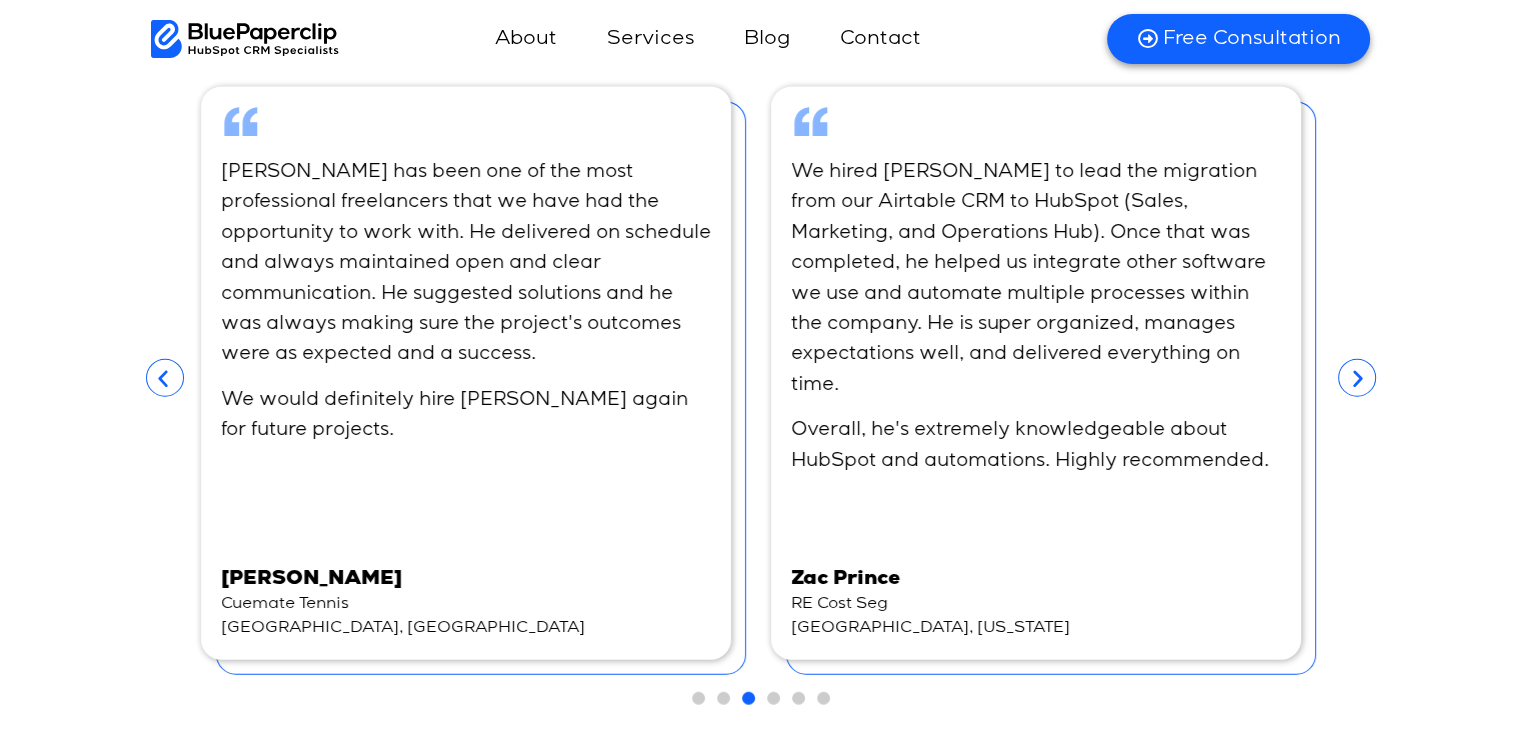 click at bounding box center [1357, 378] 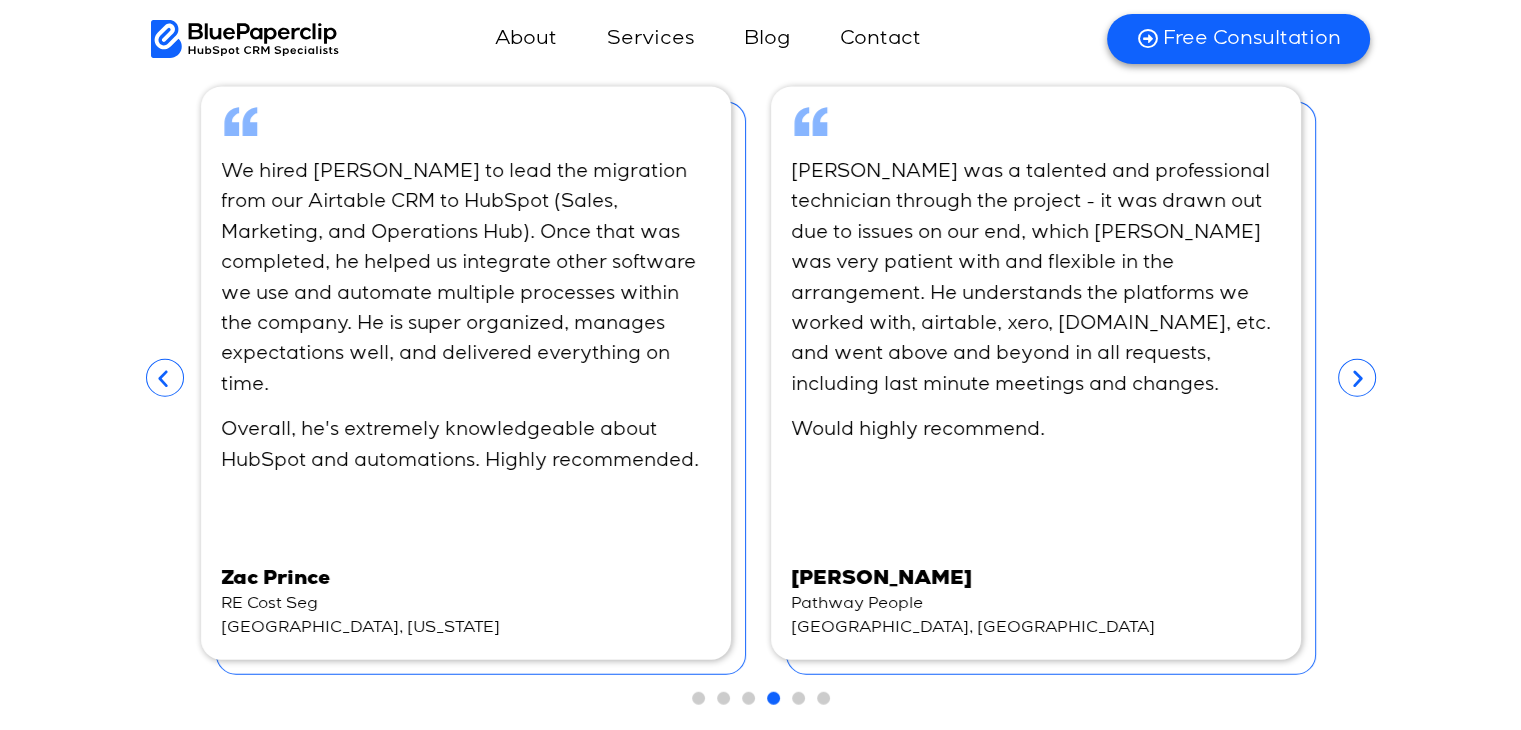 click at bounding box center [1357, 378] 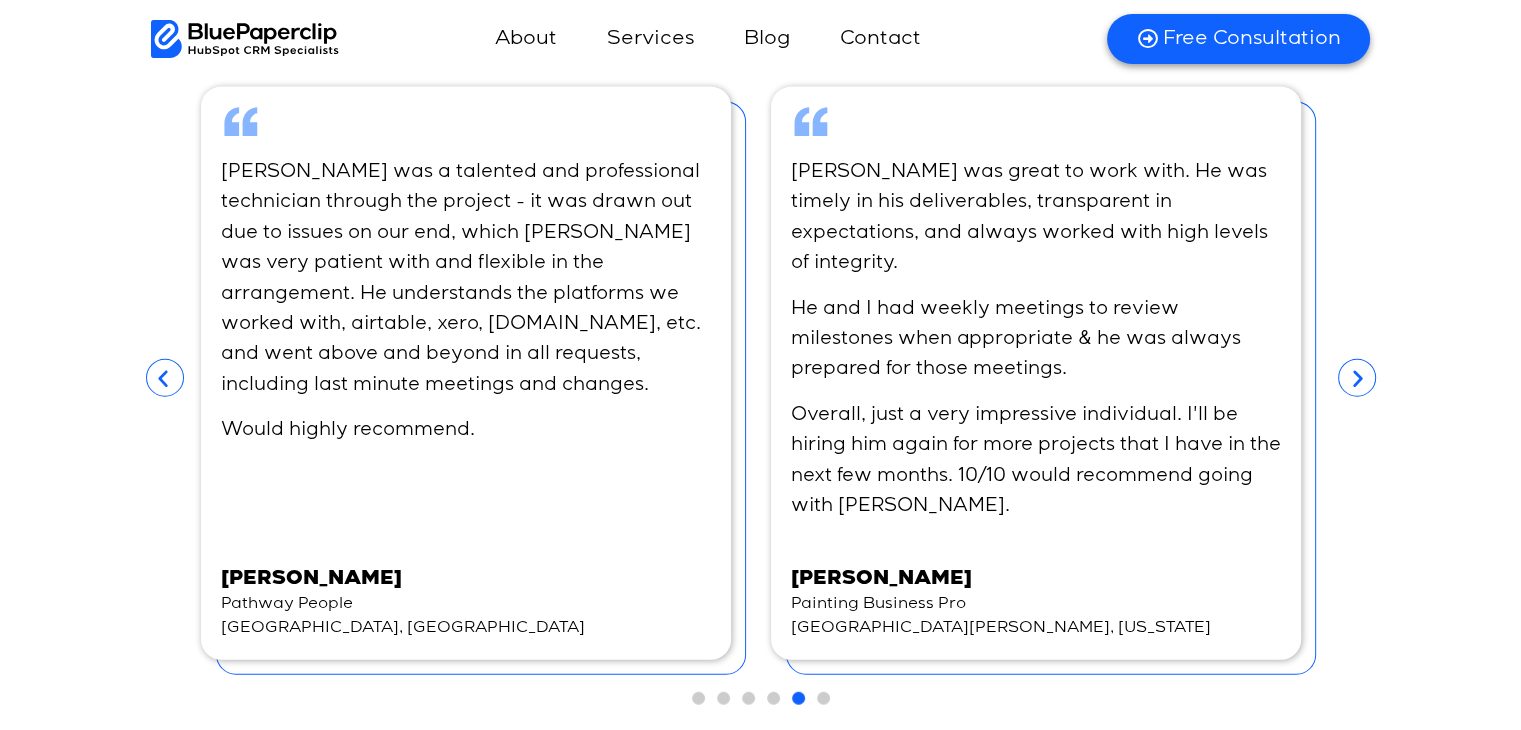 click at bounding box center (1357, 378) 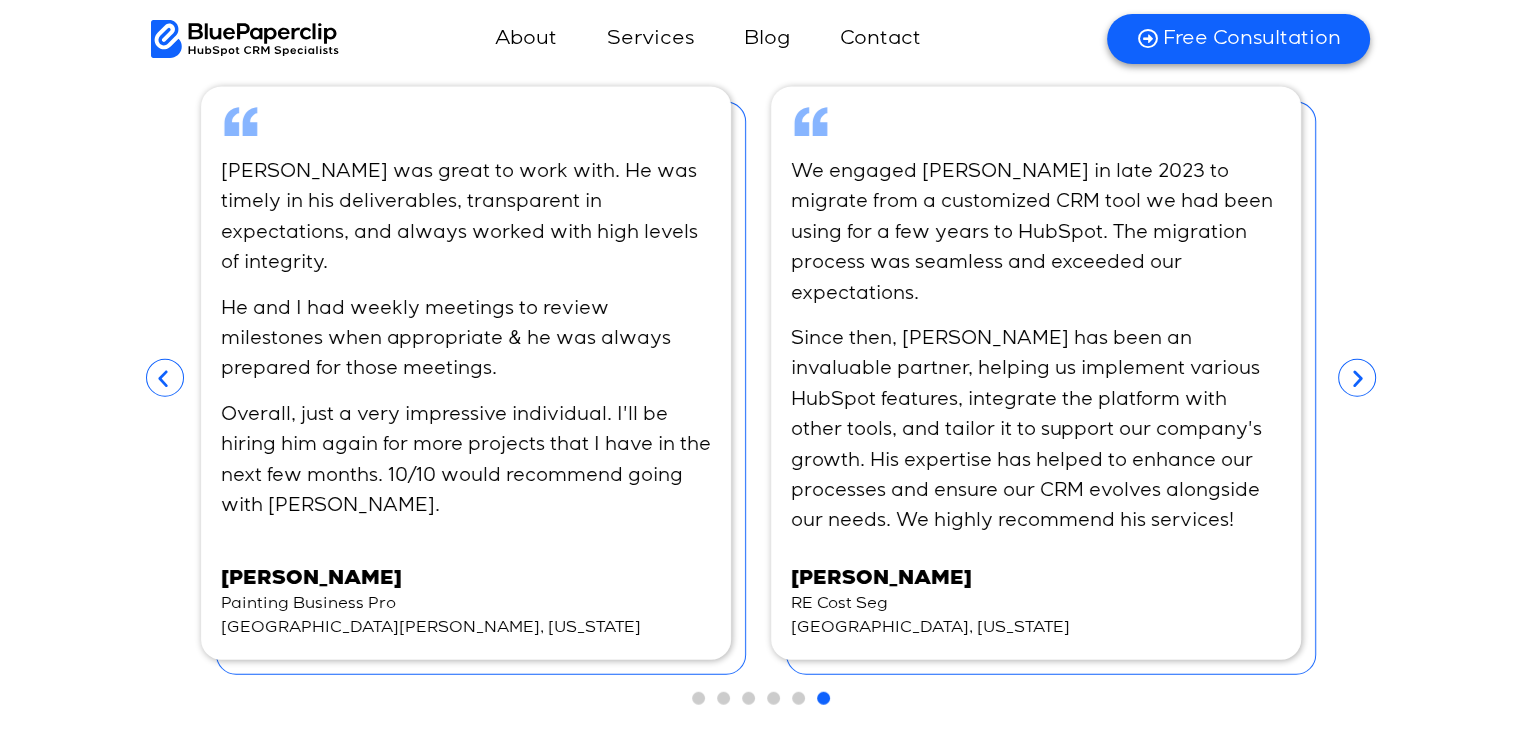 click at bounding box center (1357, 378) 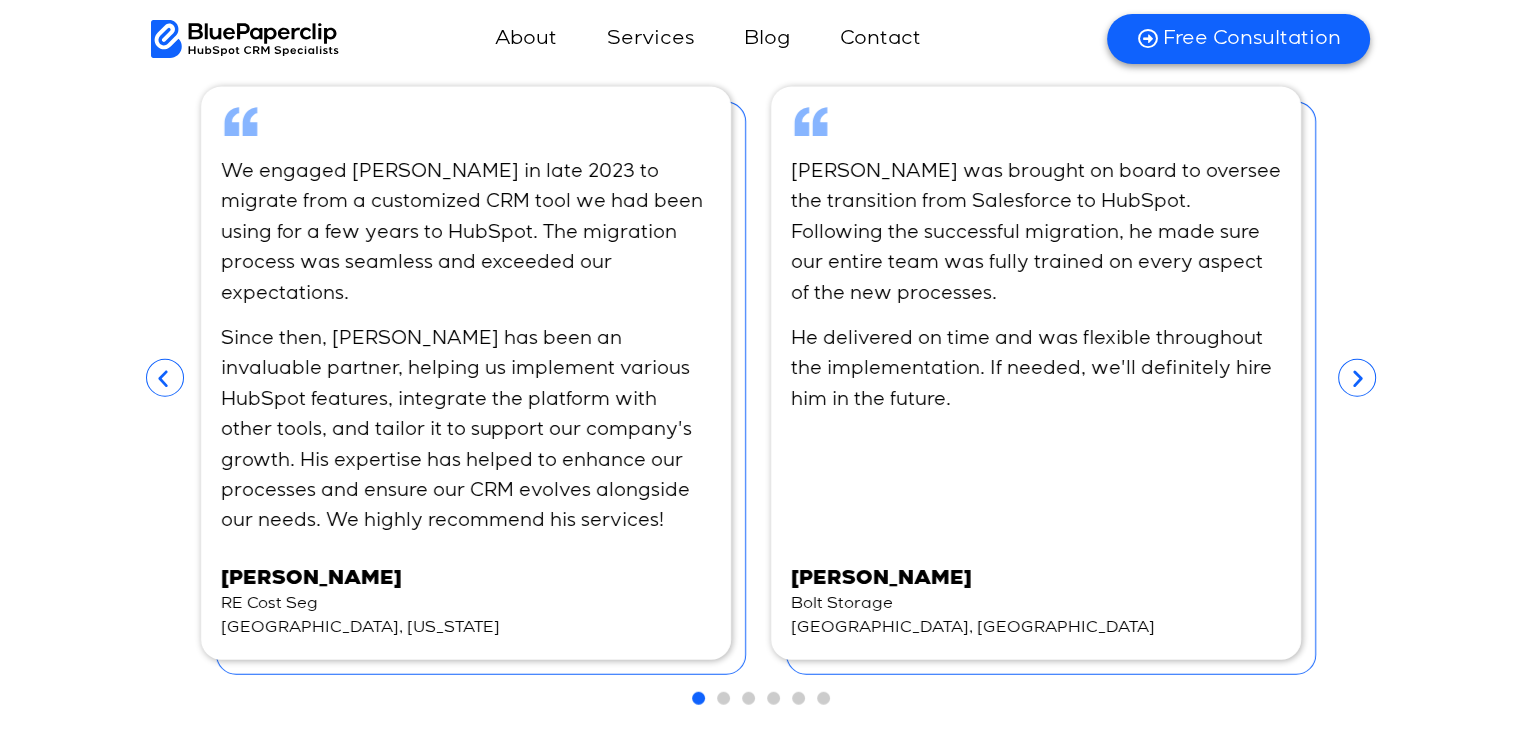 click at bounding box center (1357, 378) 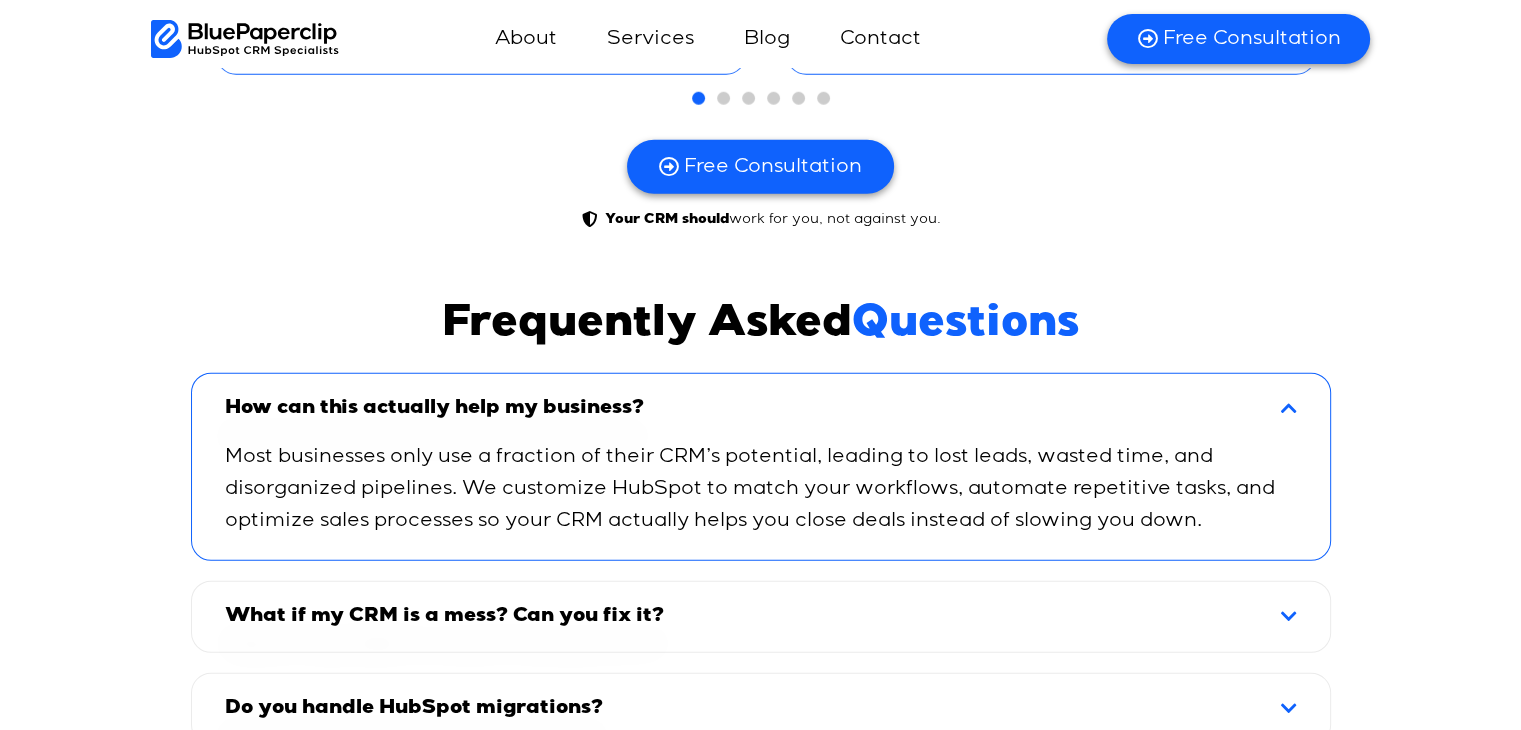 scroll, scrollTop: 13100, scrollLeft: 0, axis: vertical 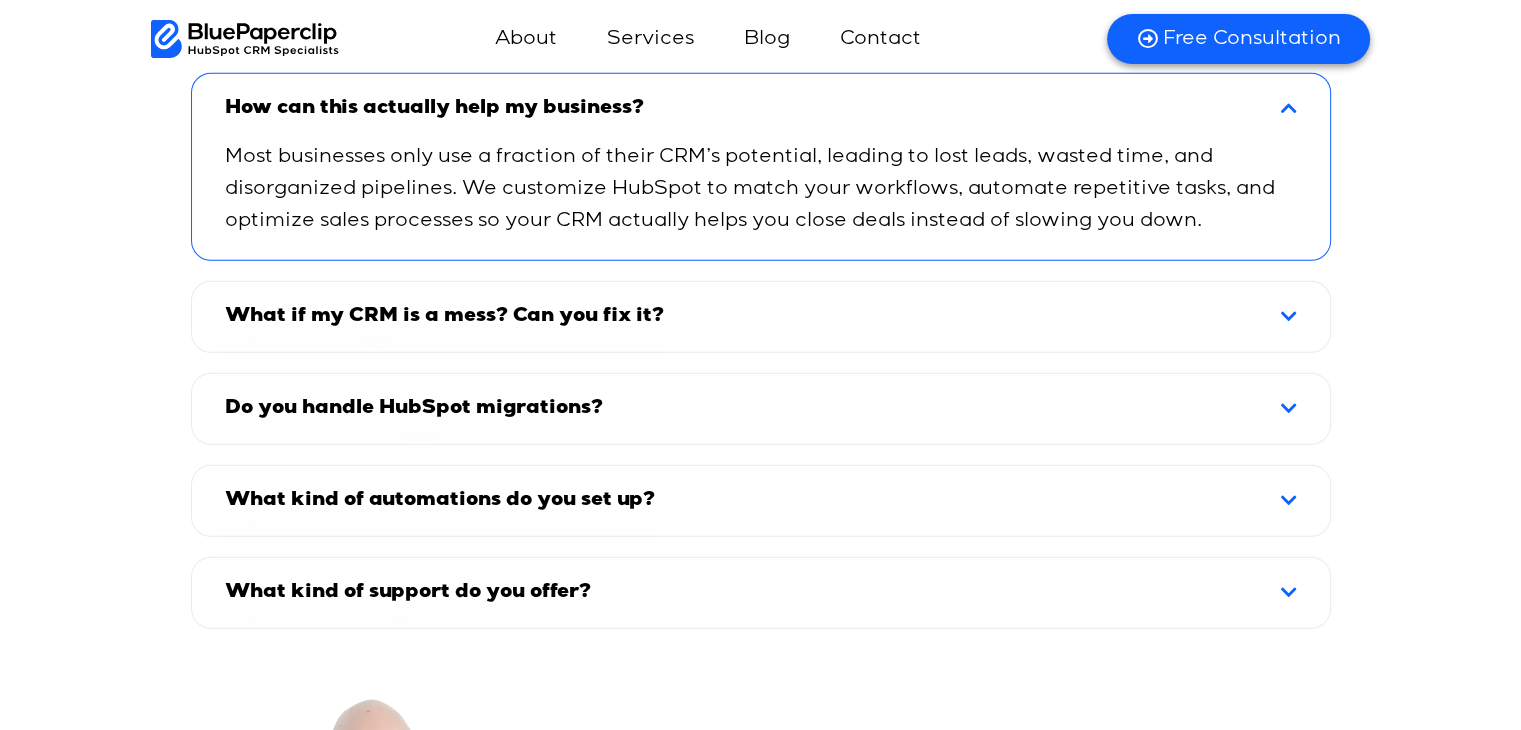 click on "What if my CRM is a mess? Can you fix it?" at bounding box center (761, 317) 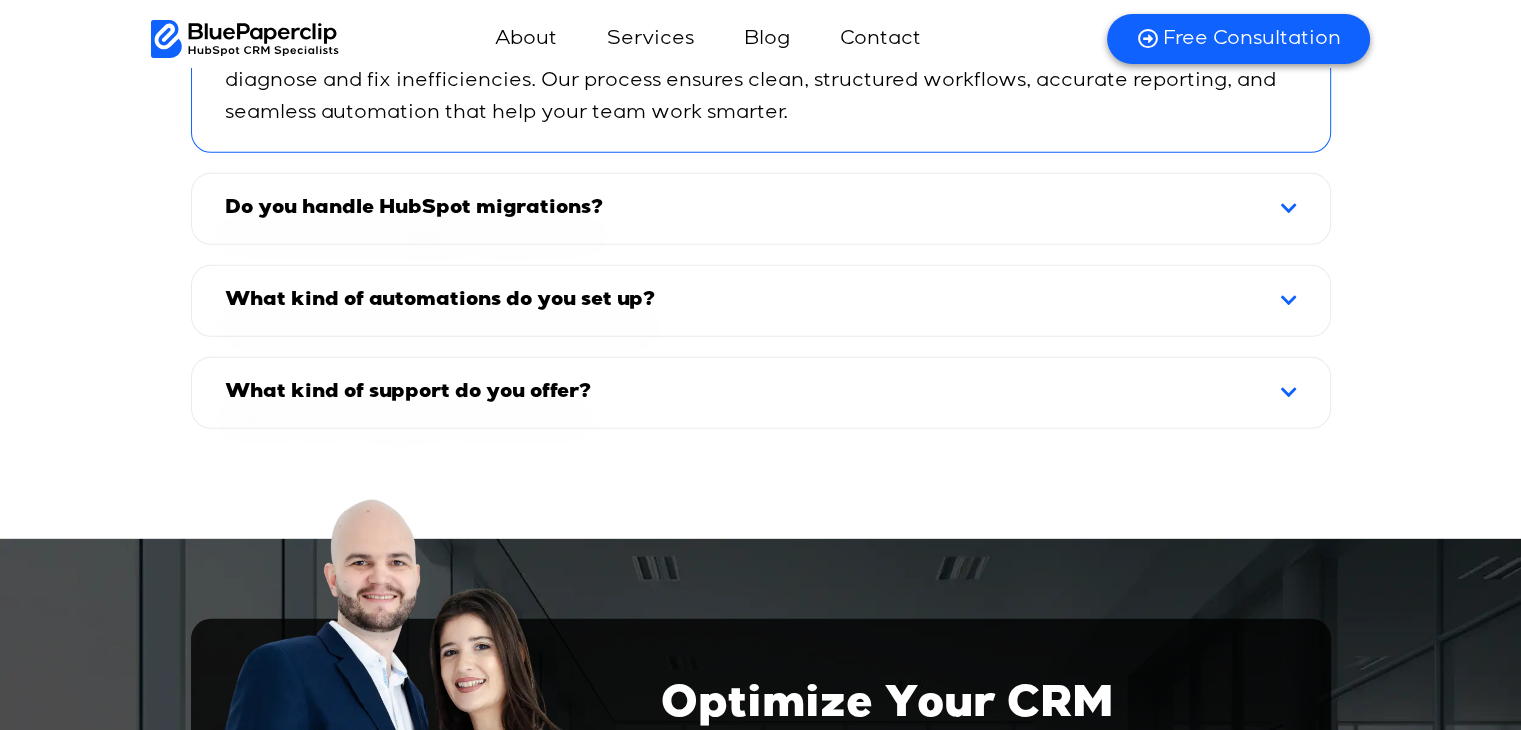 click on "What kind of support do you offer?
We don’t just set up your CRM and walk away. We provide ongoing support, optimization, and training to ensure your system runs smoothly, your team is fully equipped, and your CRM continues to scale with your business." at bounding box center (761, 393) 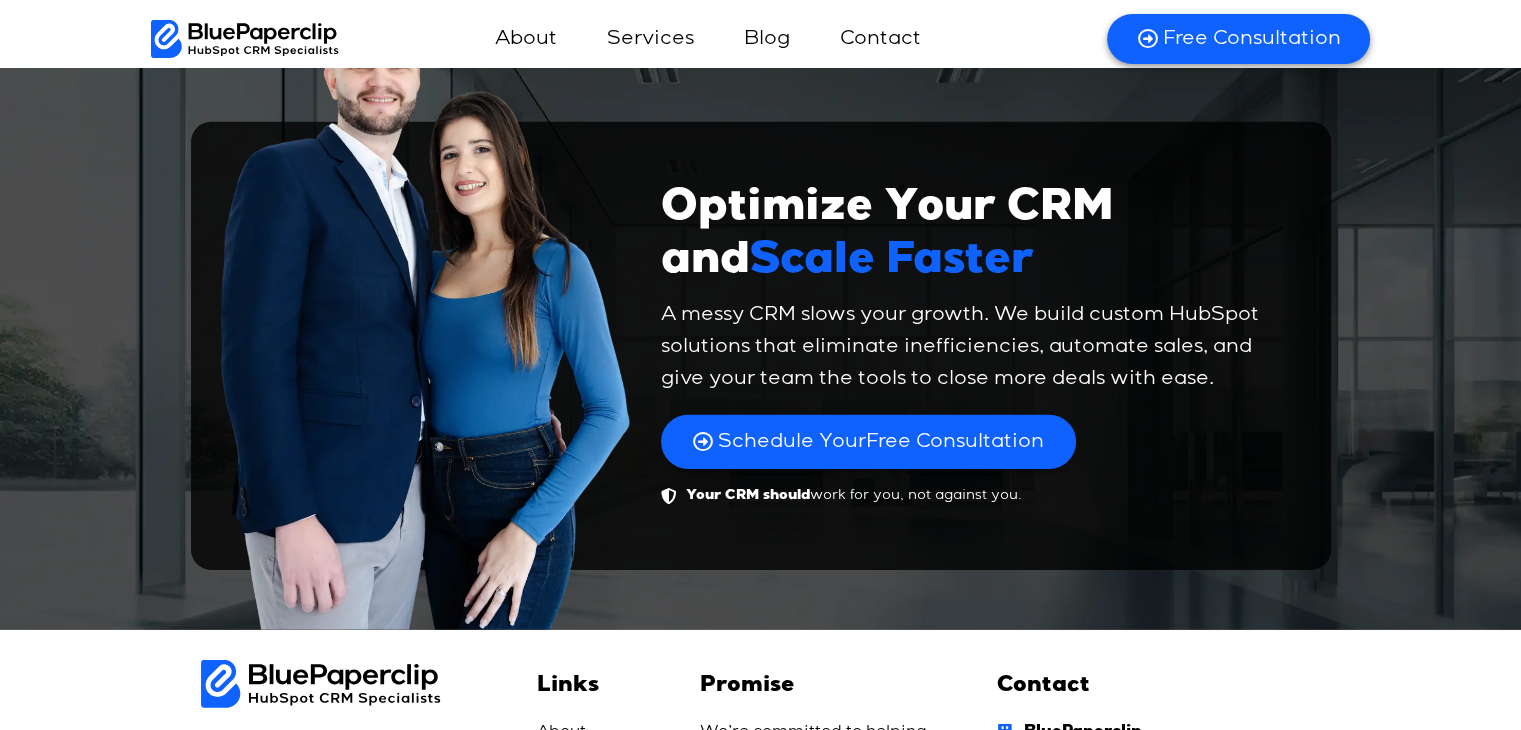 scroll, scrollTop: 13800, scrollLeft: 0, axis: vertical 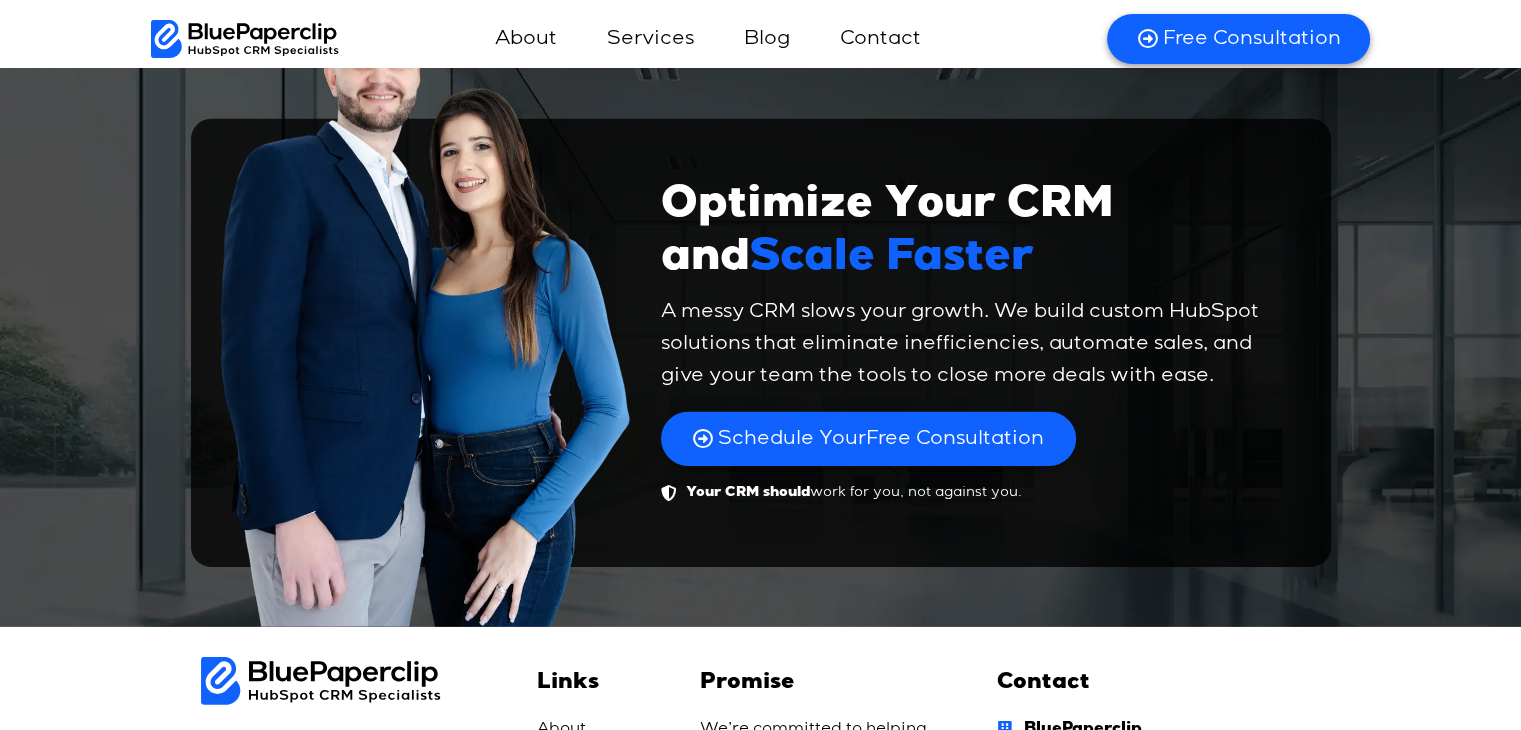 click on "A messy CRM slows your growth. We build custom HubSpot solutions that eliminate inefficiencies, automate sales, and give your team the tools to close more deals with ease." at bounding box center [976, 344] 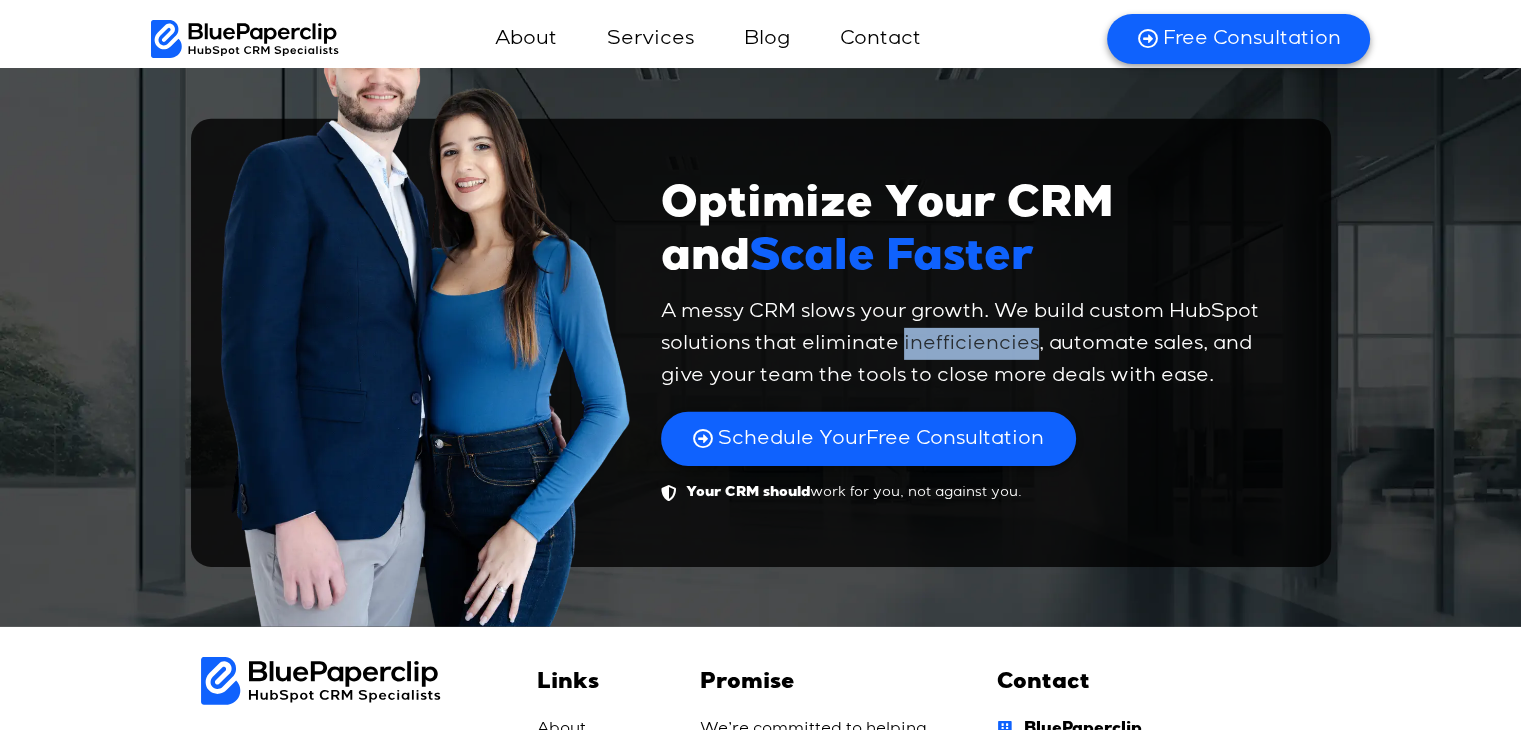 click on "A messy CRM slows your growth. We build custom HubSpot solutions that eliminate inefficiencies, automate sales, and give your team the tools to close more deals with ease." at bounding box center [976, 344] 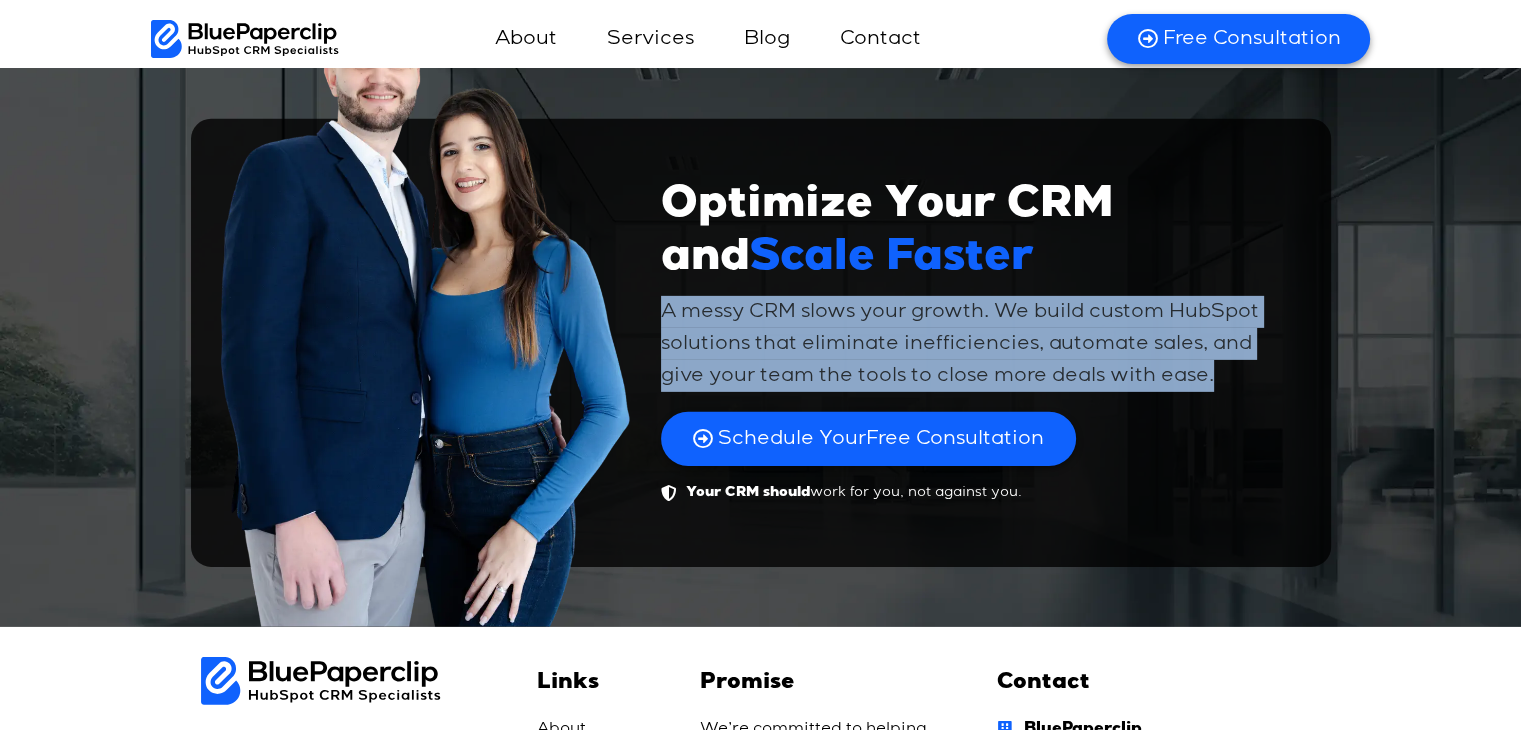 click on "A messy CRM slows your growth. We build custom HubSpot solutions that eliminate inefficiencies, automate sales, and give your team the tools to close more deals with ease." at bounding box center [976, 344] 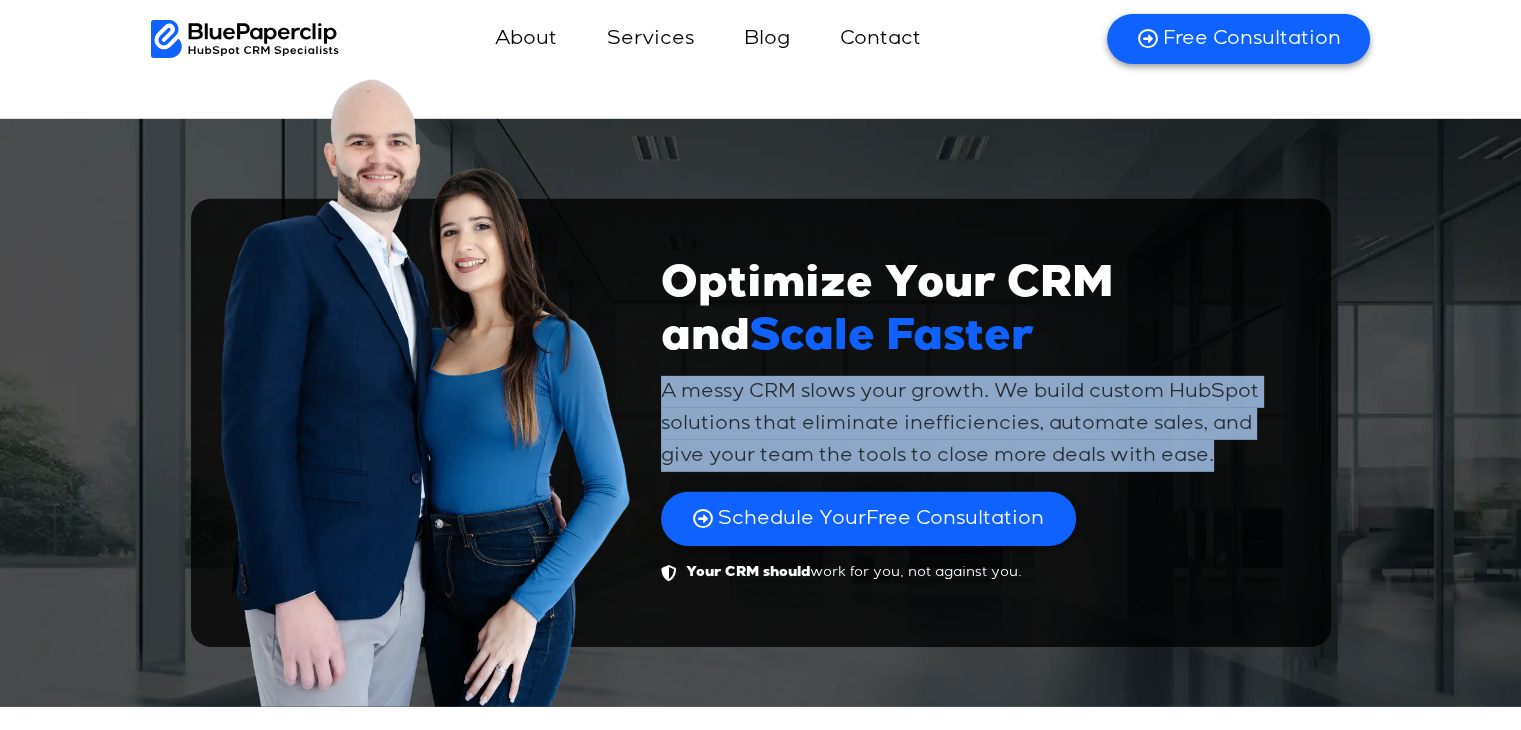 scroll, scrollTop: 13600, scrollLeft: 0, axis: vertical 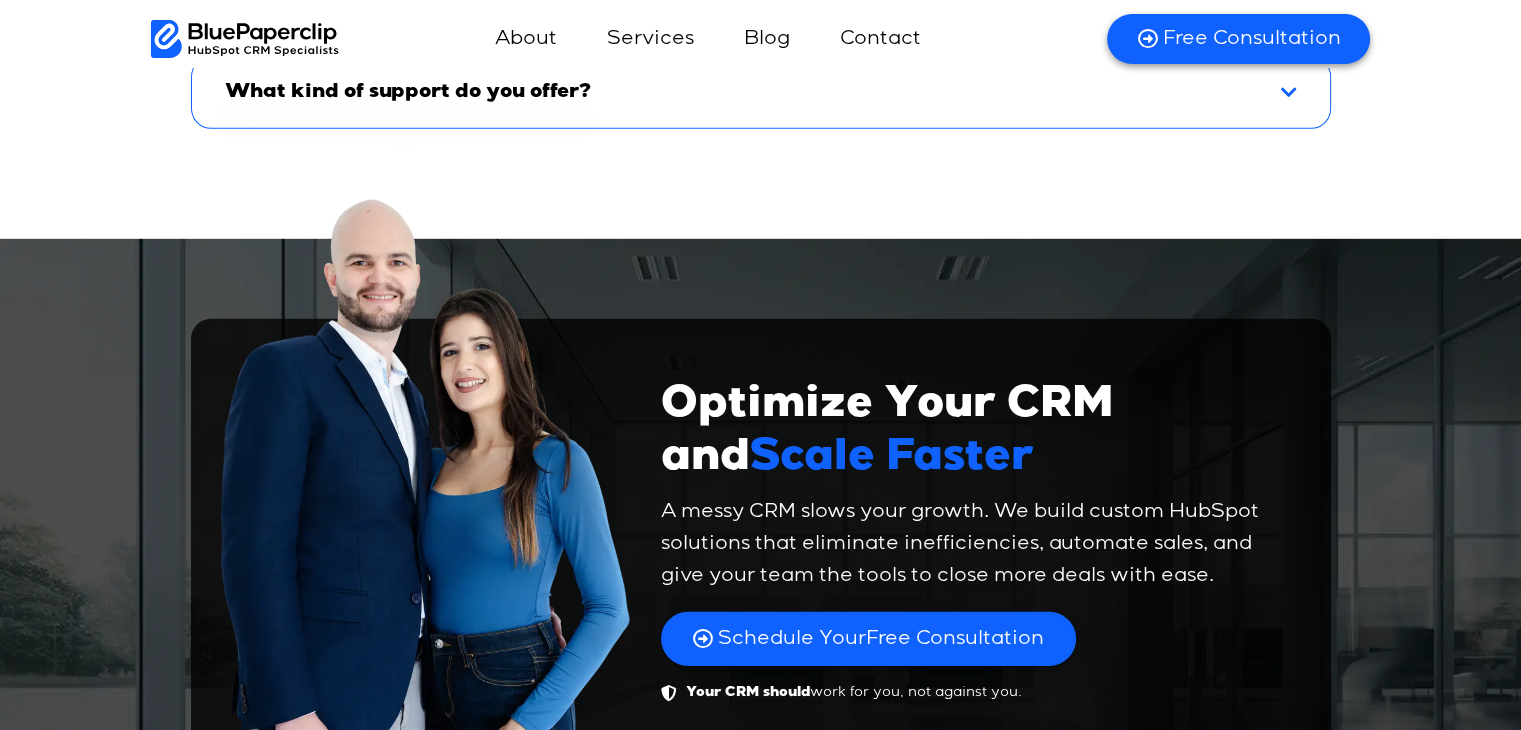 click on "Optimize Your CRM and  Scale Faster" at bounding box center [981, 434] 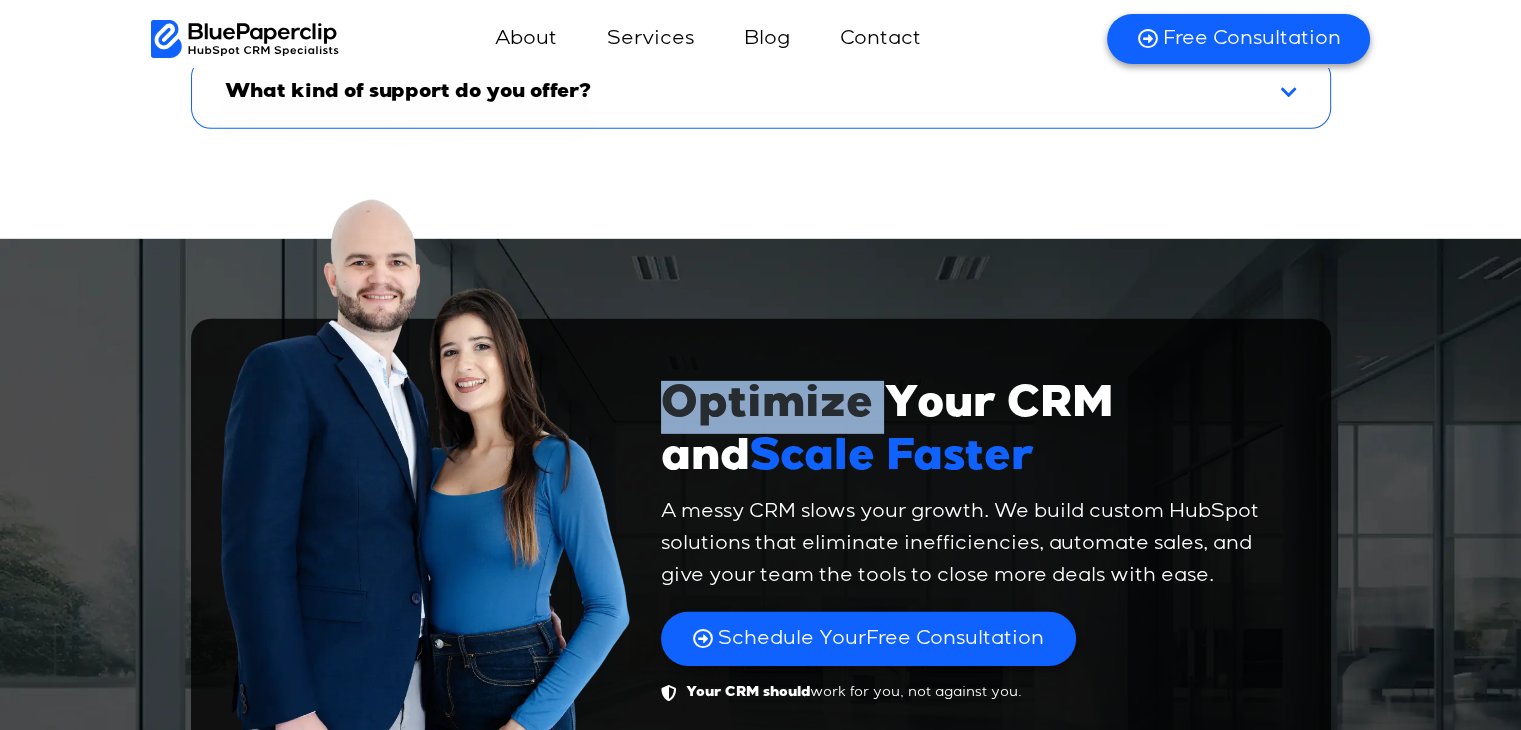 click on "Optimize Your CRM and  Scale Faster" at bounding box center [981, 434] 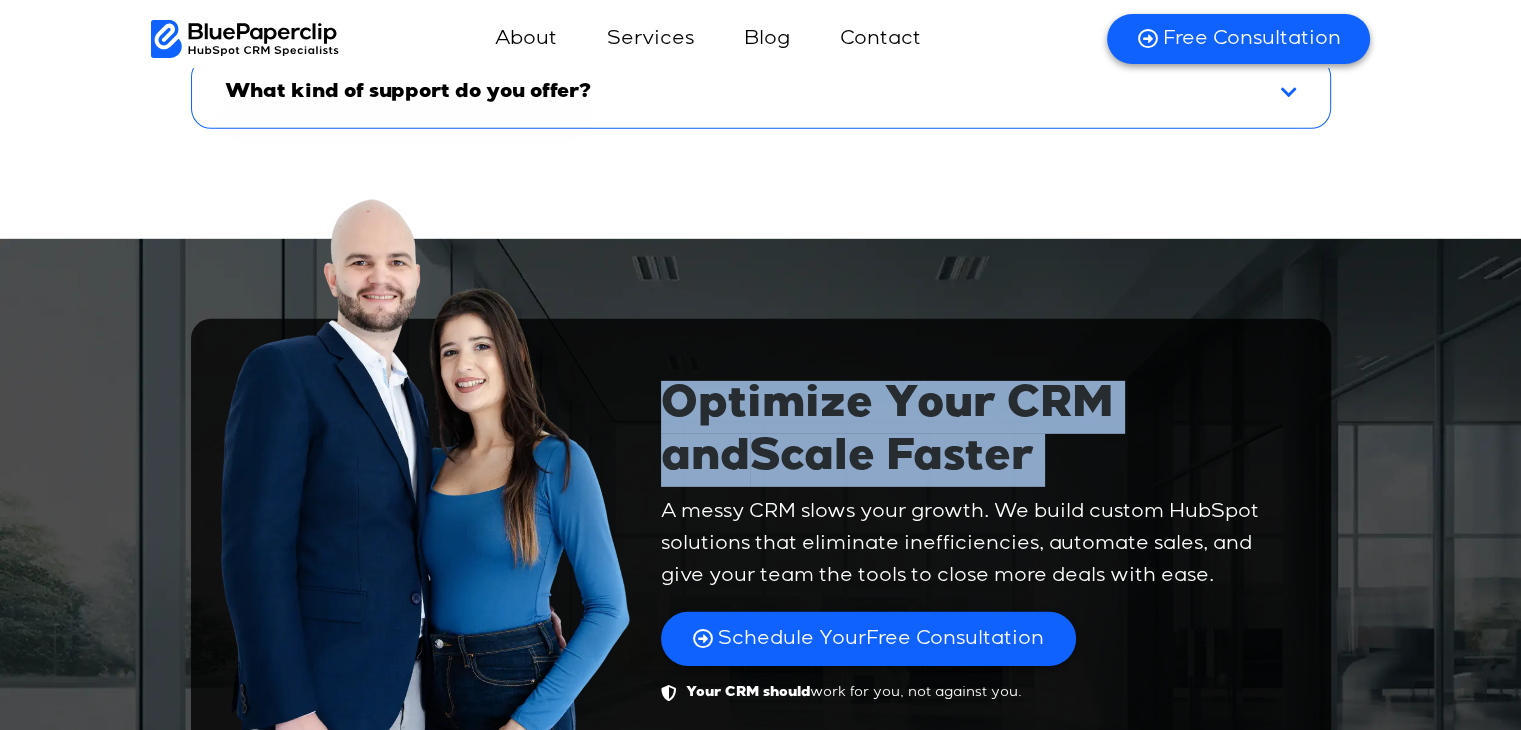 click on "Optimize Your CRM and  Scale Faster" at bounding box center (981, 434) 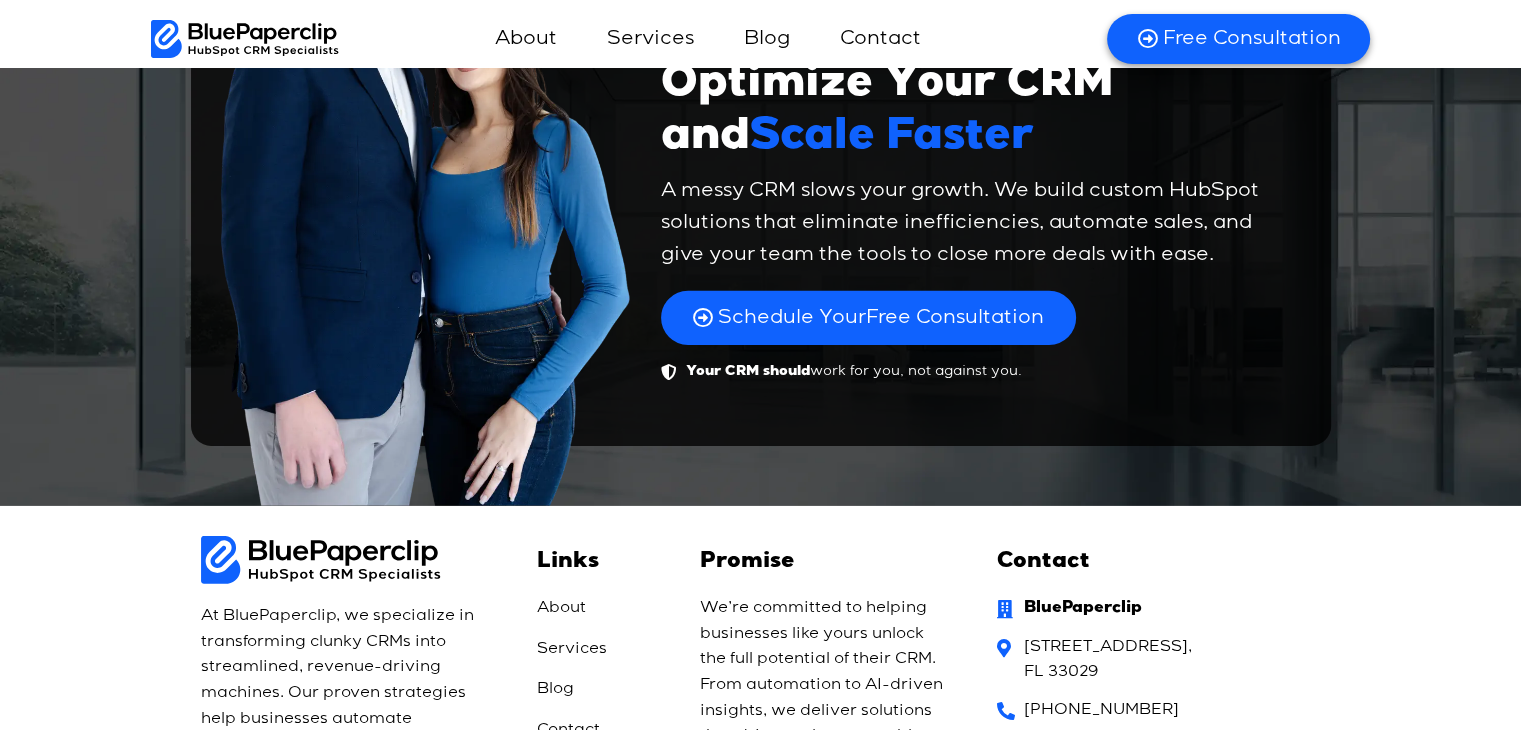 scroll, scrollTop: 14000, scrollLeft: 0, axis: vertical 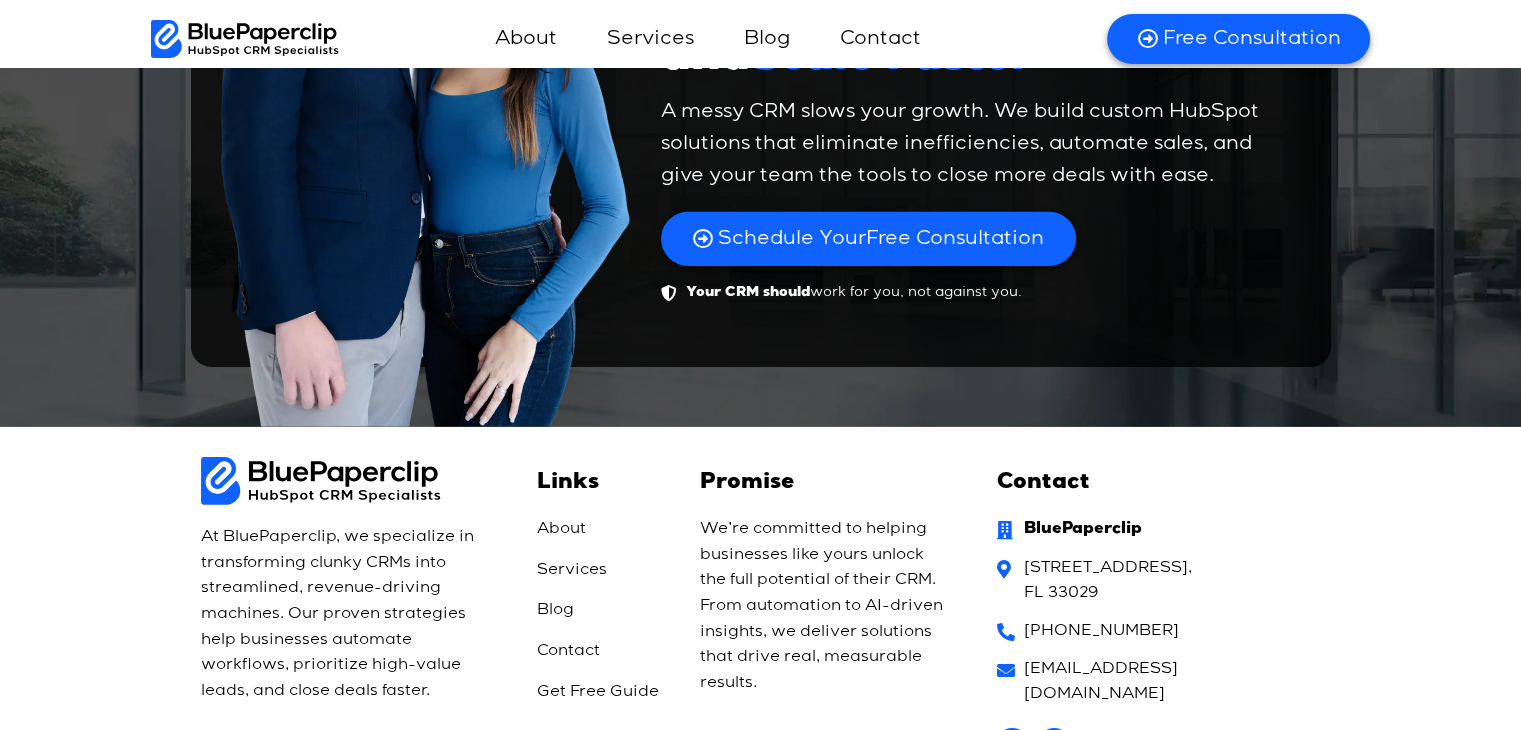 click on "We’re committed to helping businesses like yours unlock the full potential of their CRM. From automation to AI-driven insights, we deliver solutions that drive real, measurable results." at bounding box center [825, 606] 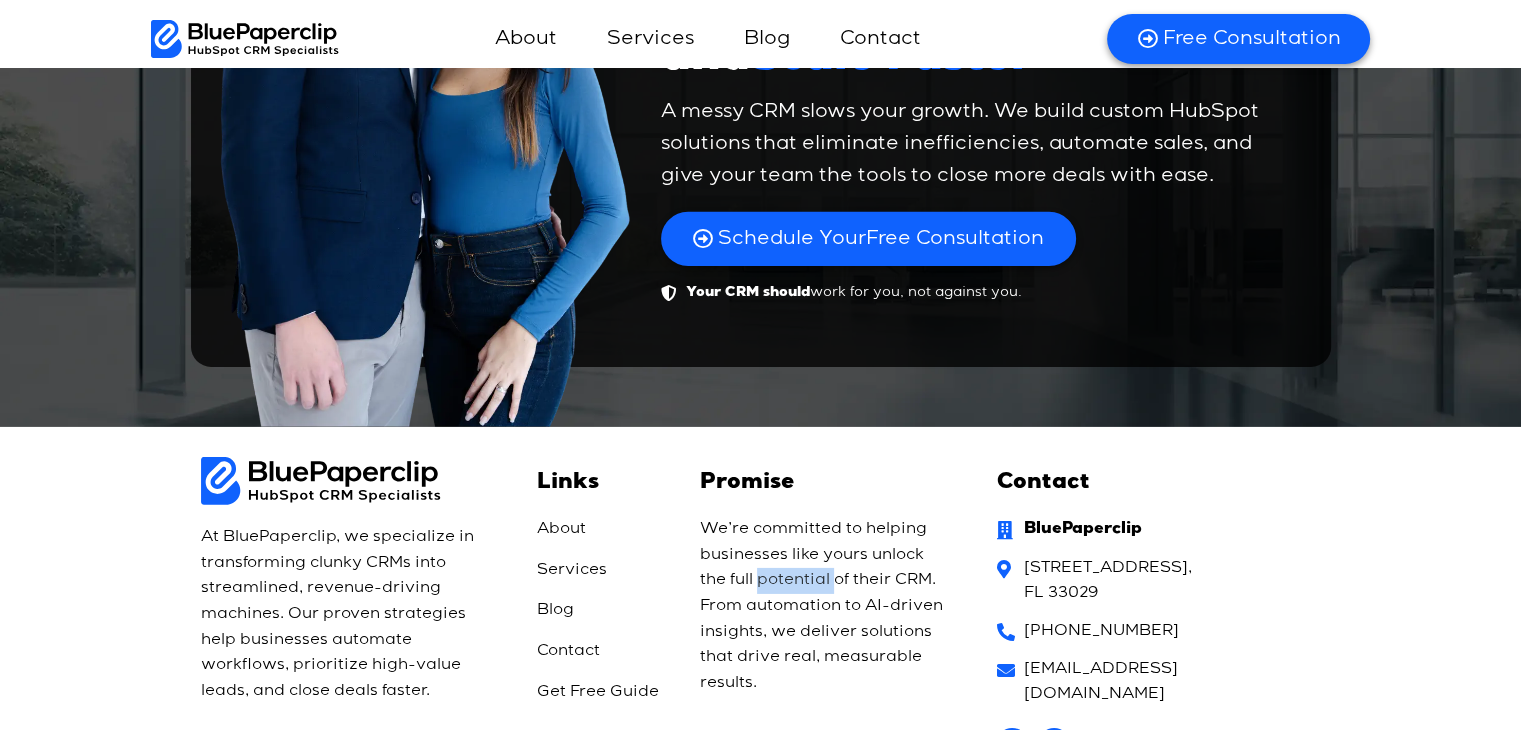 click on "We’re committed to helping businesses like yours unlock the full potential of their CRM. From automation to AI-driven insights, we deliver solutions that drive real, measurable results." at bounding box center (825, 606) 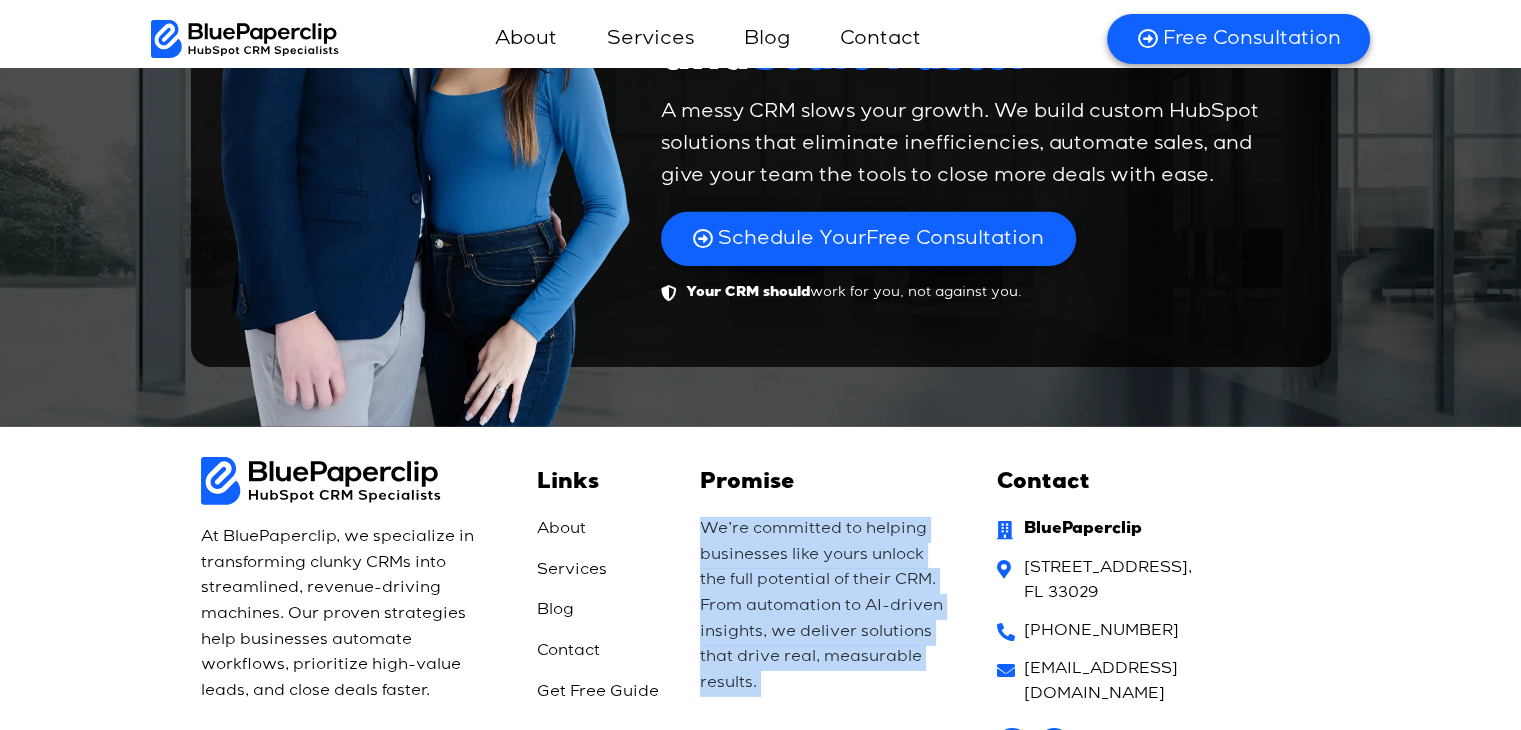 click on "We’re committed to helping businesses like yours unlock the full potential of their CRM. From automation to AI-driven insights, we deliver solutions that drive real, measurable results." at bounding box center [825, 606] 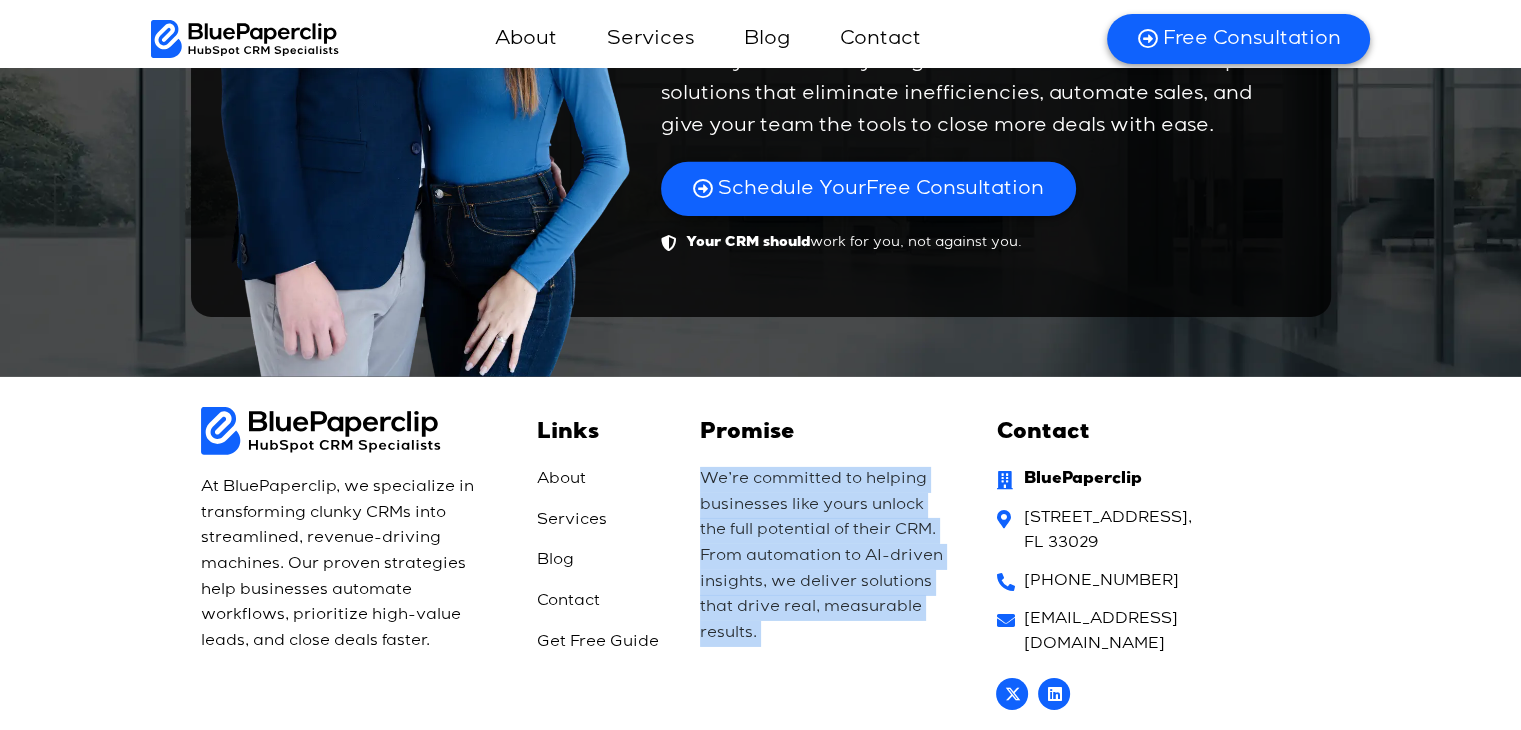 scroll, scrollTop: 14072, scrollLeft: 0, axis: vertical 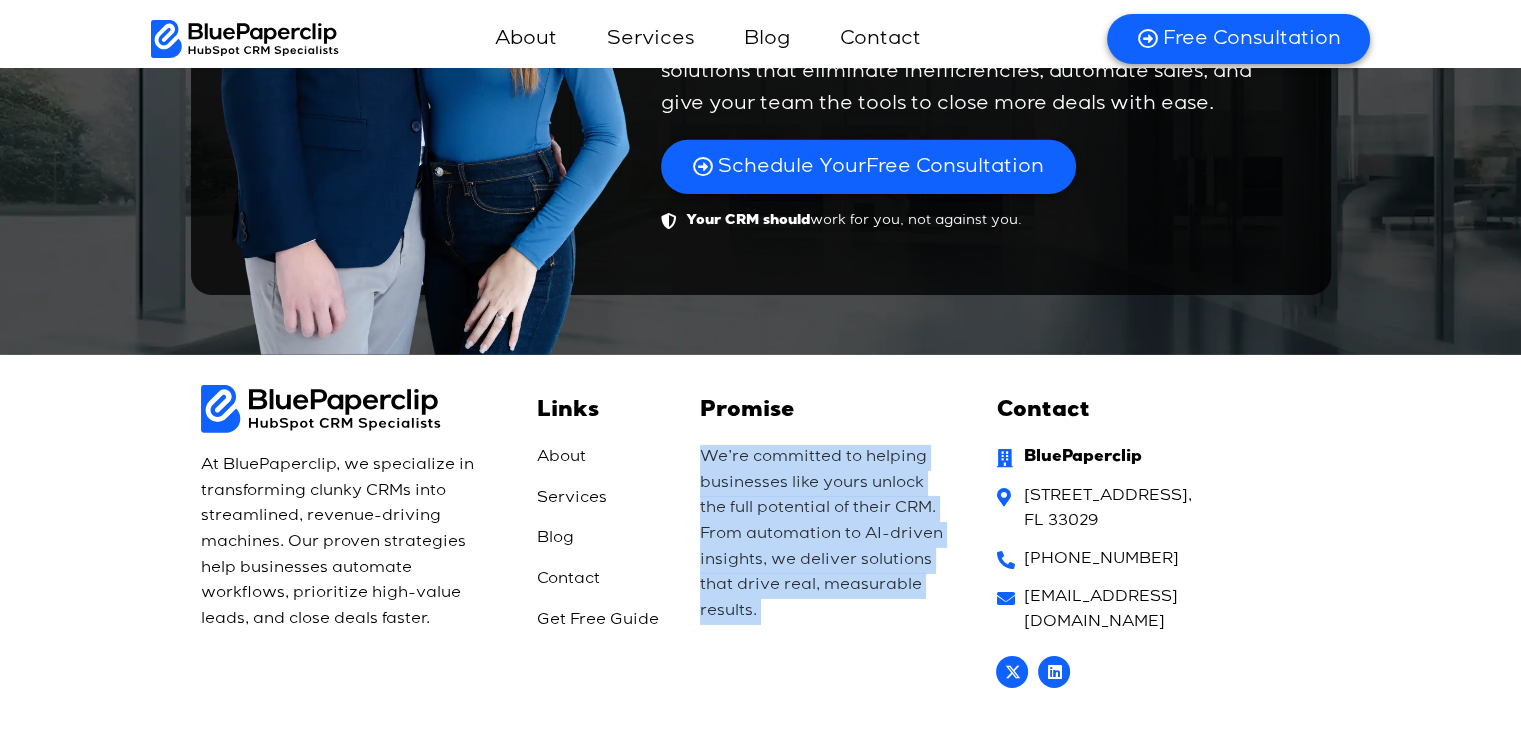 click on "Promise
We’re committed to helping businesses like yours unlock the full potential of their CRM. From automation to AI-driven insights, we deliver solutions that drive real, measurable results." at bounding box center (833, 539) 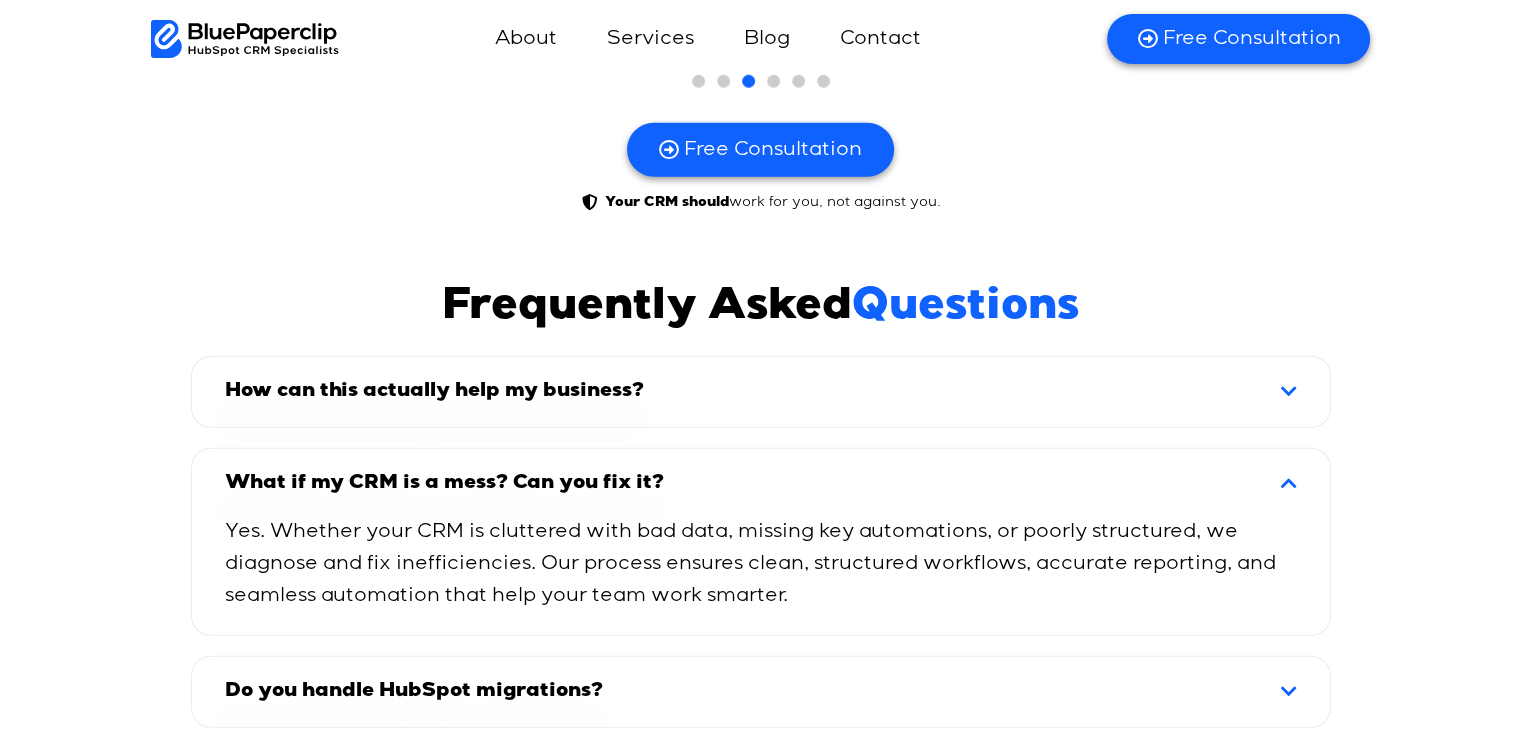 scroll, scrollTop: 12572, scrollLeft: 0, axis: vertical 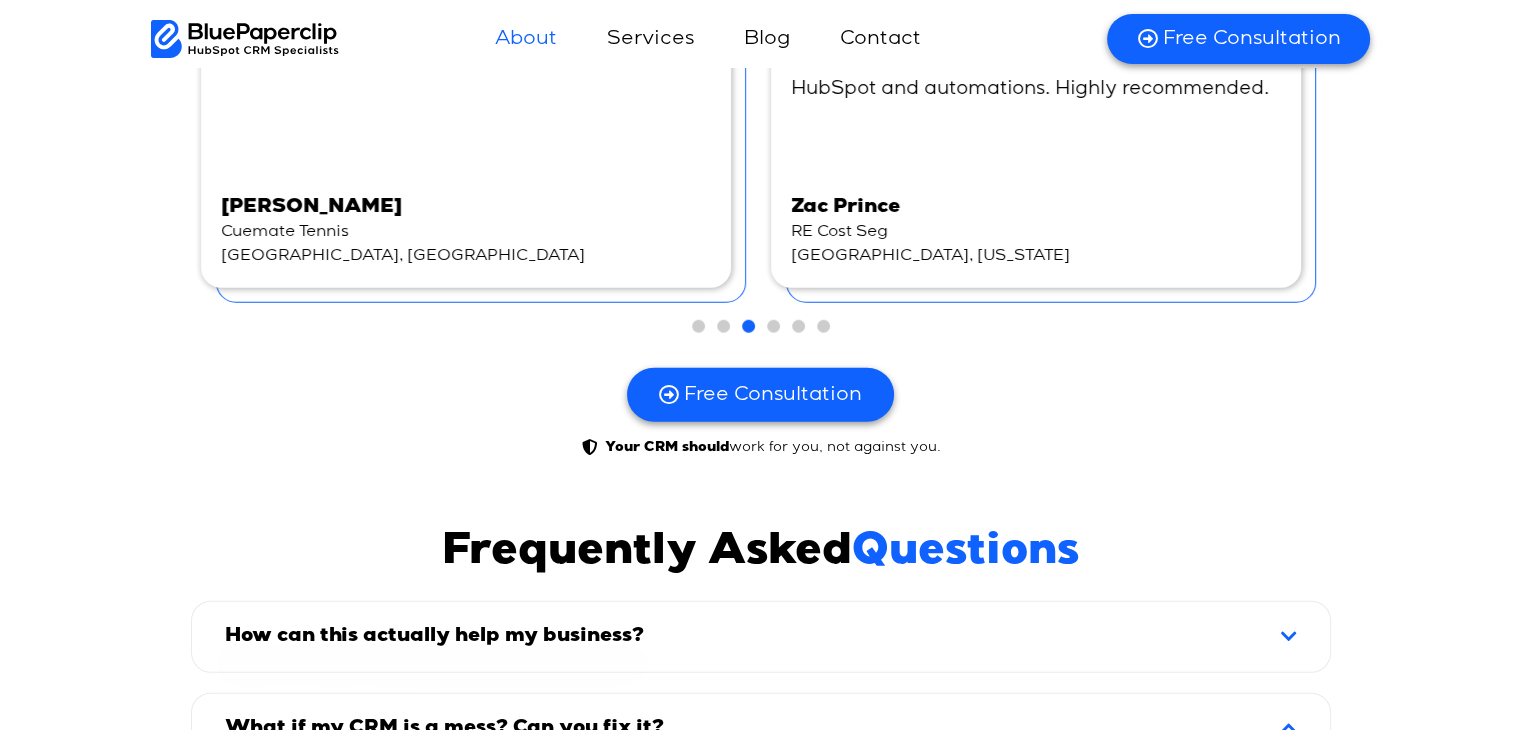 click on "About" 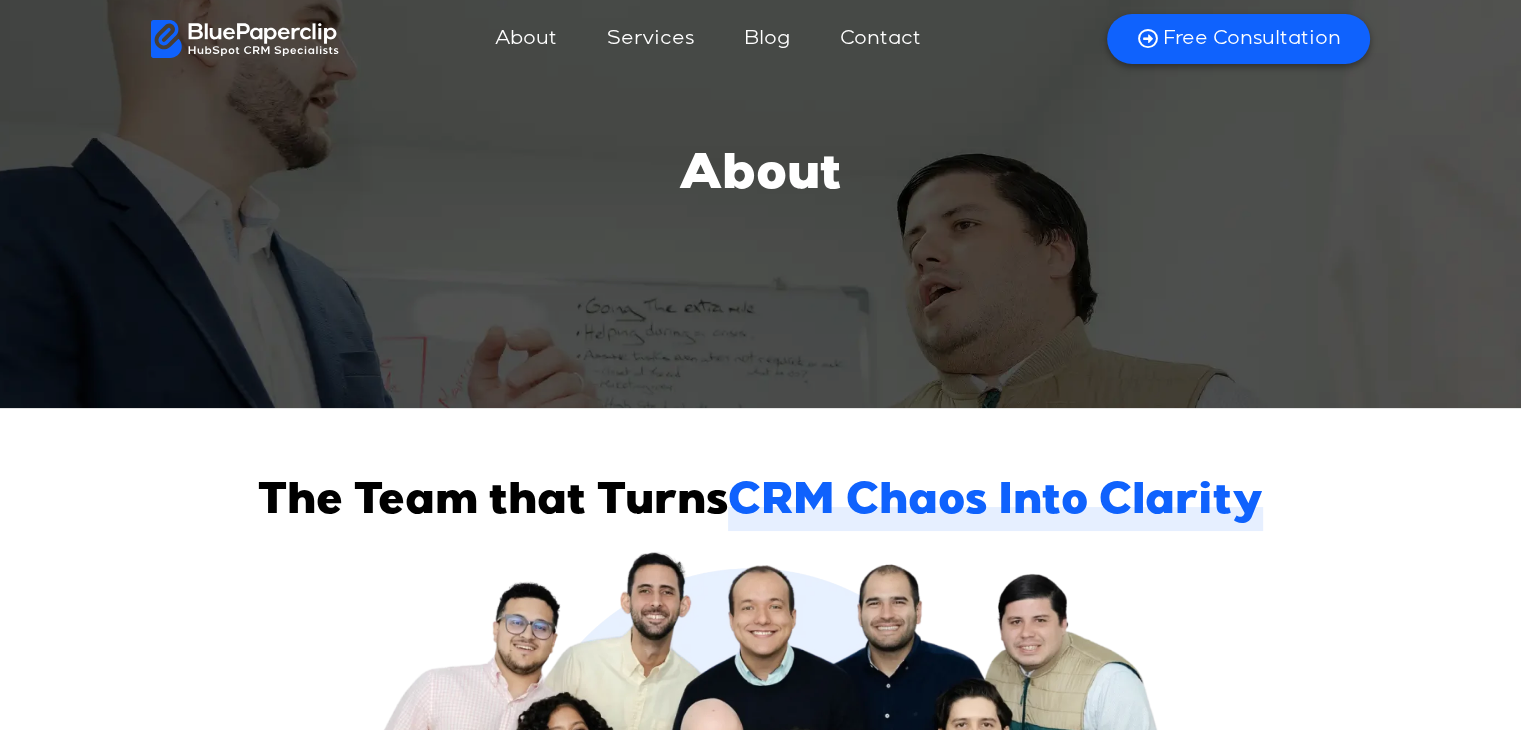 scroll, scrollTop: 64, scrollLeft: 0, axis: vertical 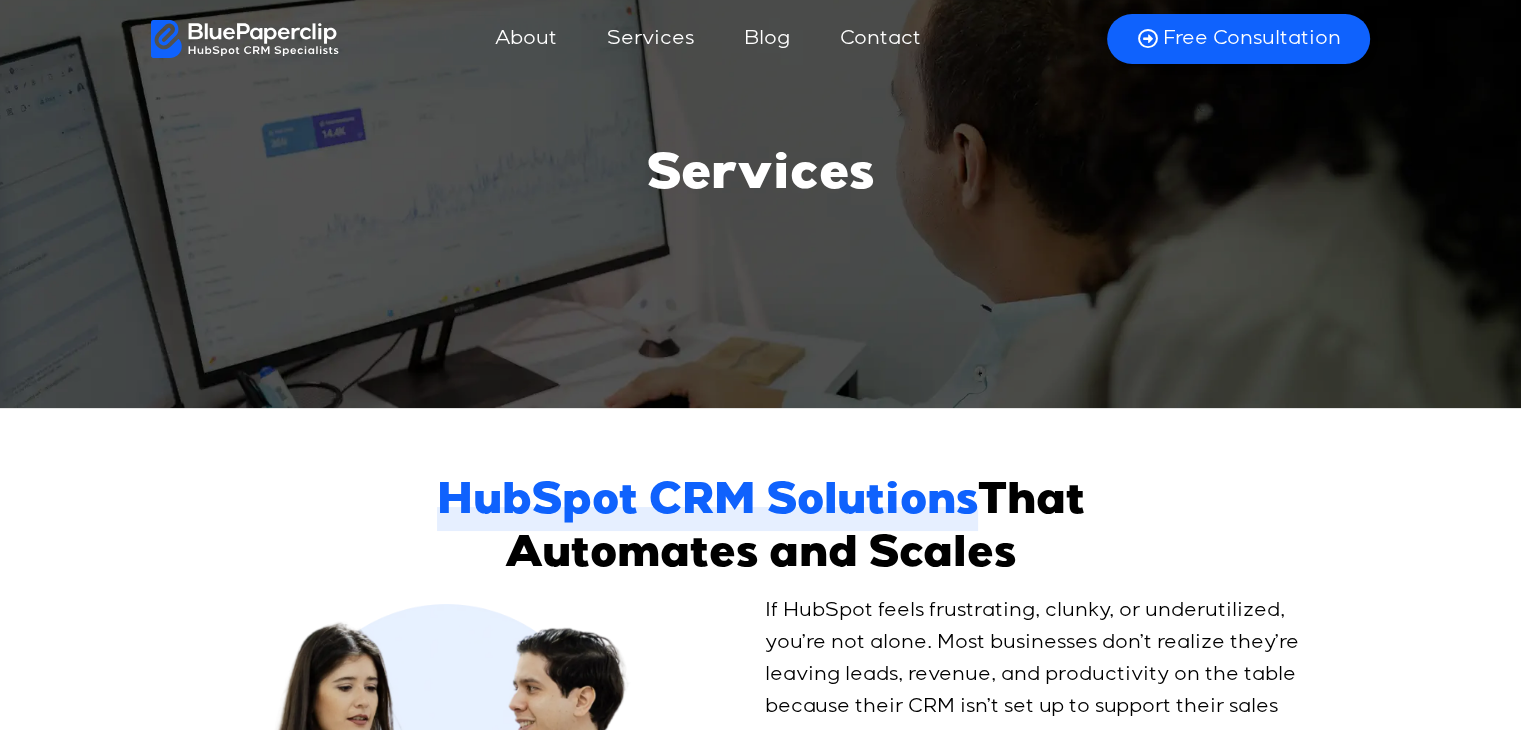 click on "Blog" 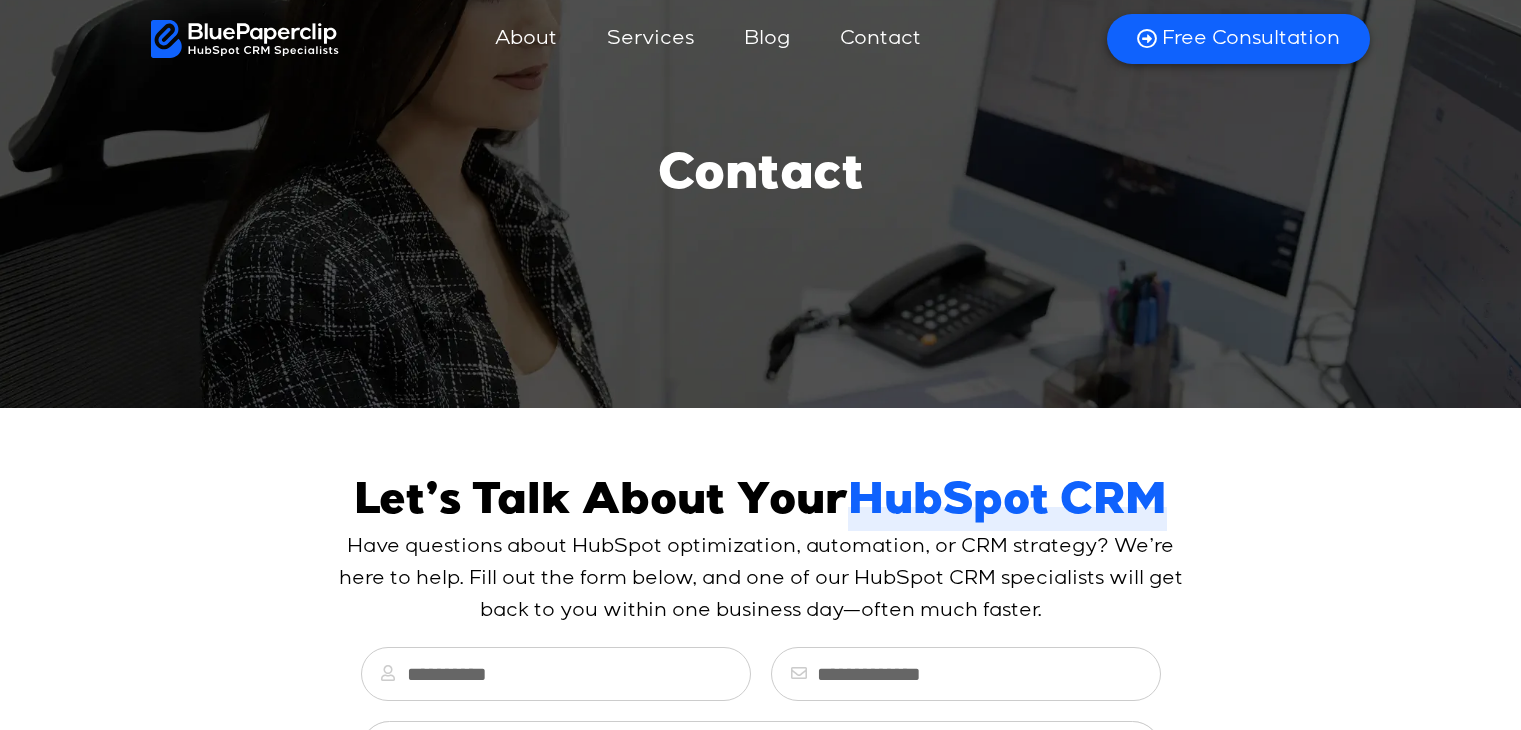 scroll, scrollTop: 0, scrollLeft: 0, axis: both 